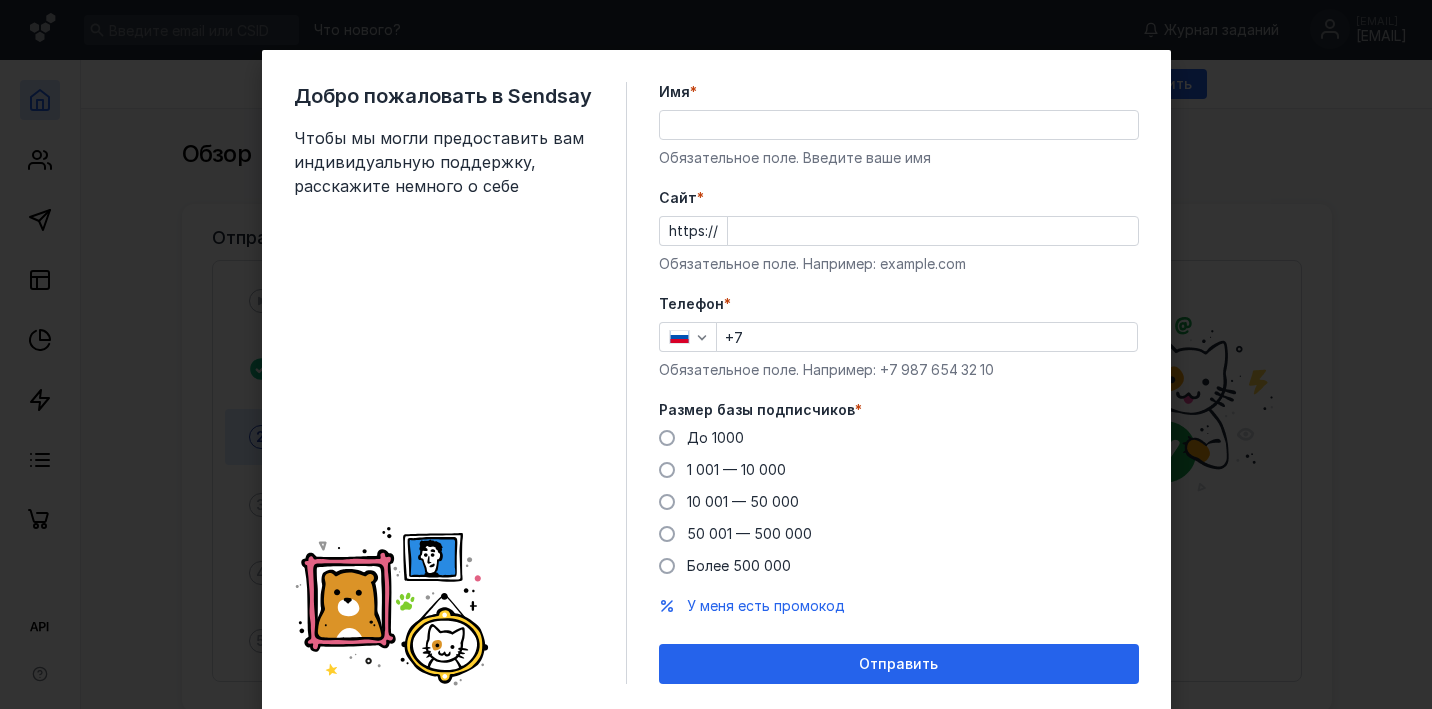 scroll, scrollTop: 0, scrollLeft: 0, axis: both 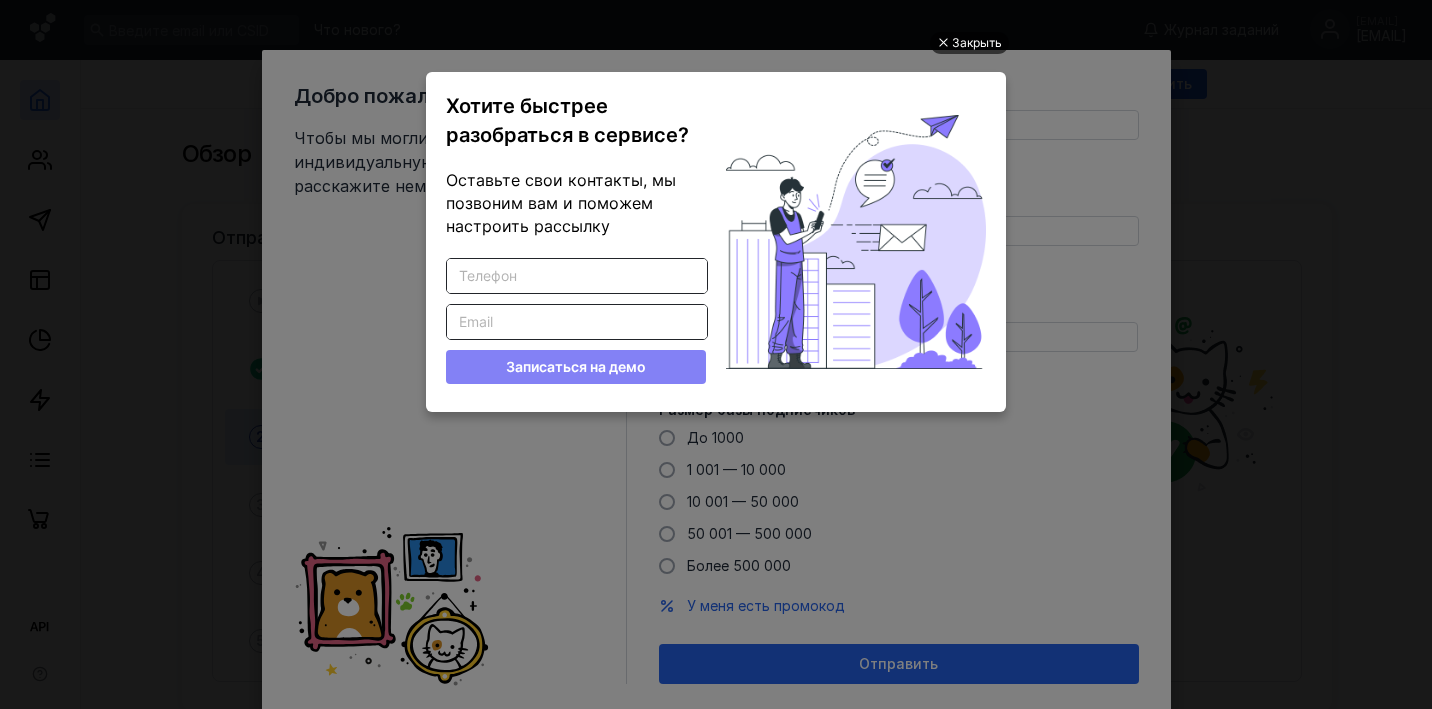 click on "Закрыть" at bounding box center (977, 43) 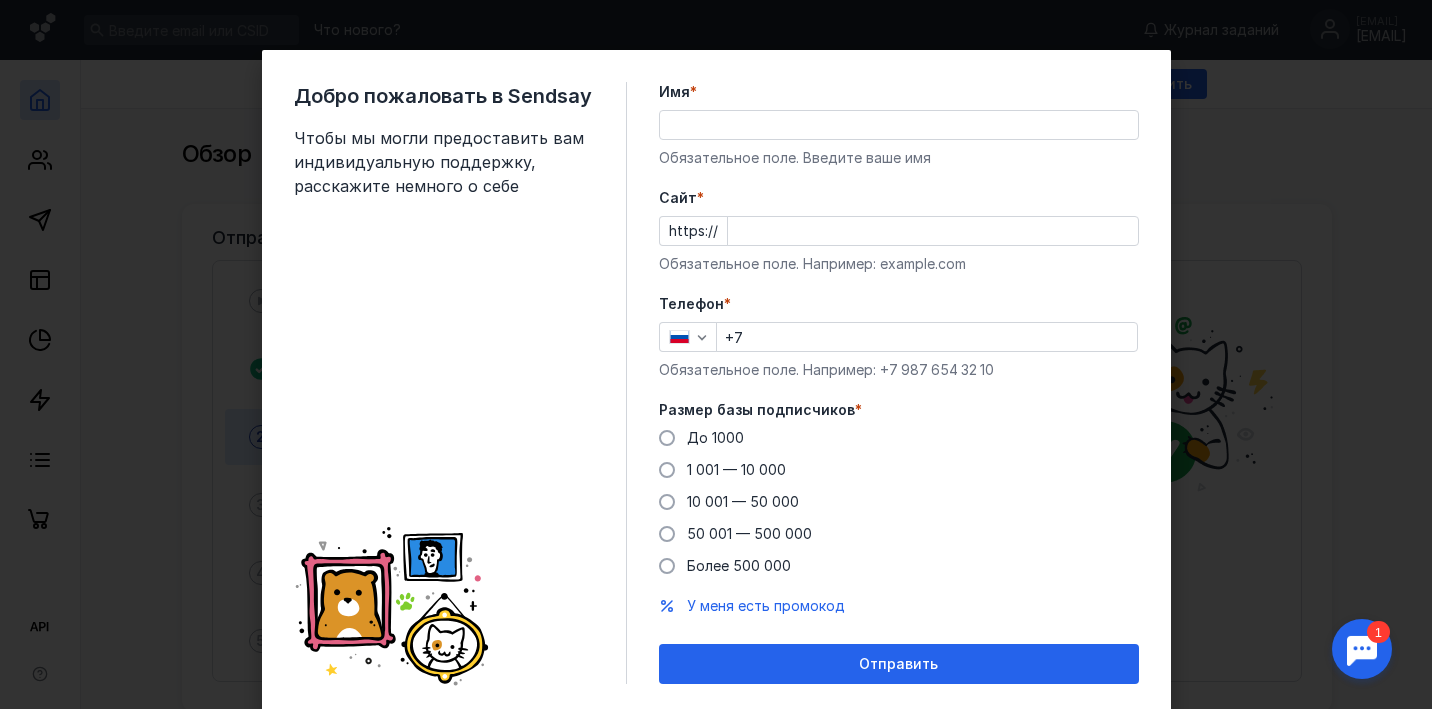 scroll, scrollTop: 0, scrollLeft: 0, axis: both 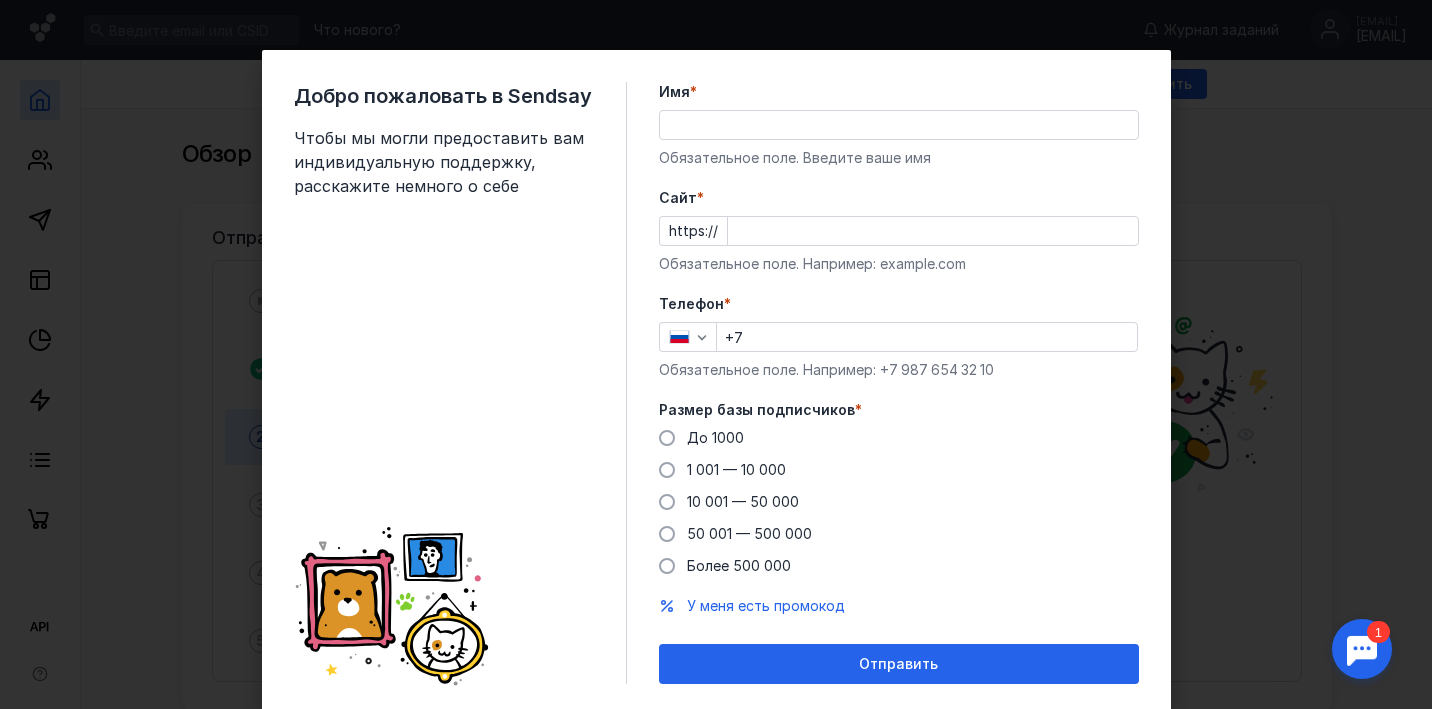 click on "Добро пожаловать в Sendsay Чтобы мы могли предоставить вам индивидуальную поддержку, расскажите немного о себе Имя * Обязательное поле. Введите ваше имя Cайт * https:// Обязательное поле. Например: example.com Телефон * +7 Обязательное поле. Например: +7 987 654 32 10 Размер базы подписчиков * До 1000 1 001 — 10 000 10 001 — 50 000 50 001 — 500 000 Более 500 000 У меня есть промокод Отправить" at bounding box center (716, 354) 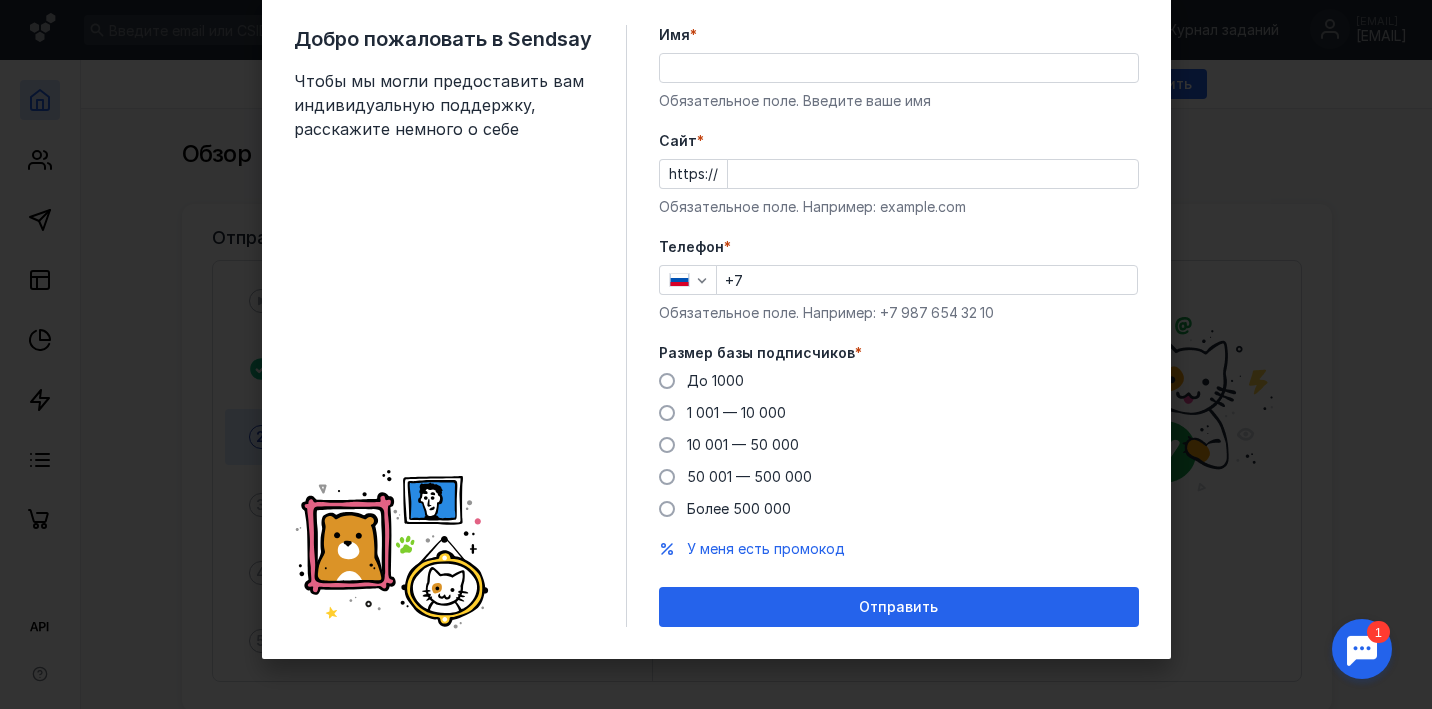 scroll, scrollTop: 57, scrollLeft: 0, axis: vertical 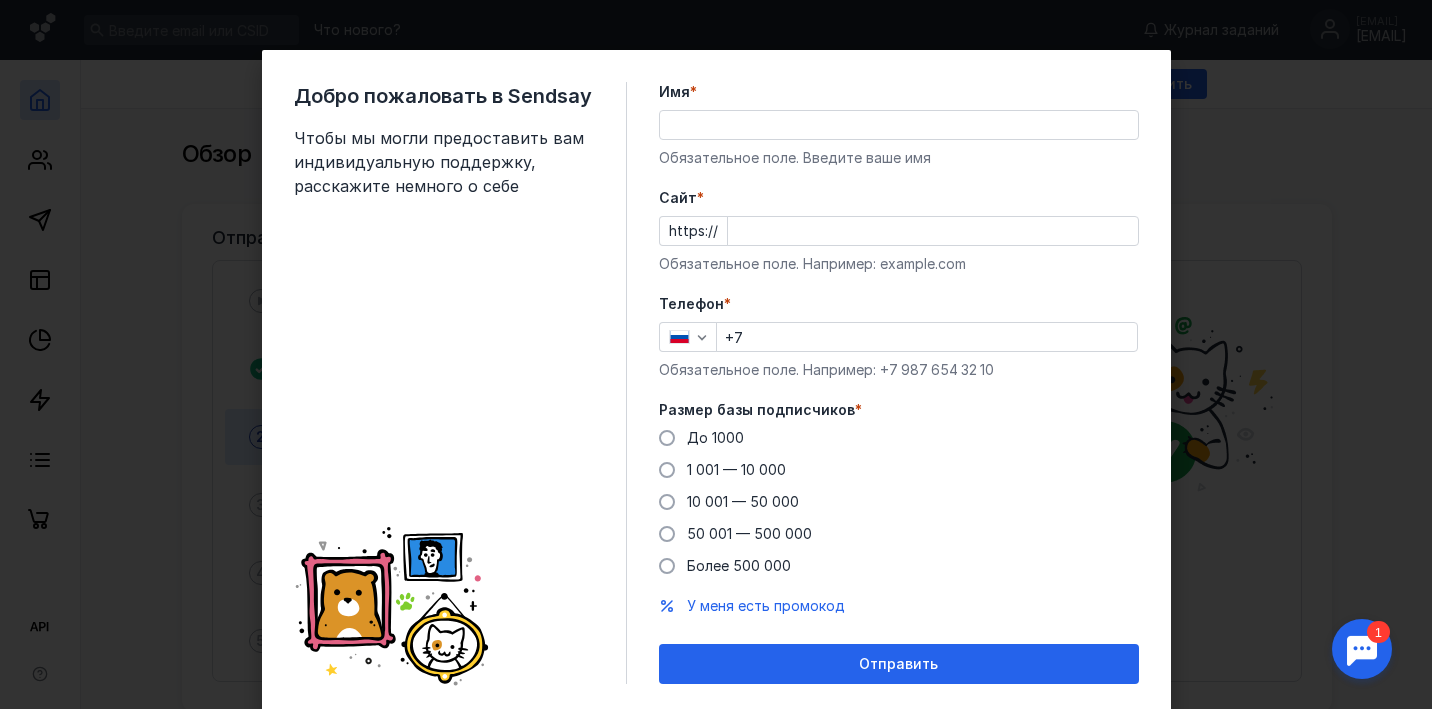 click on "Имя  *" at bounding box center (899, 92) 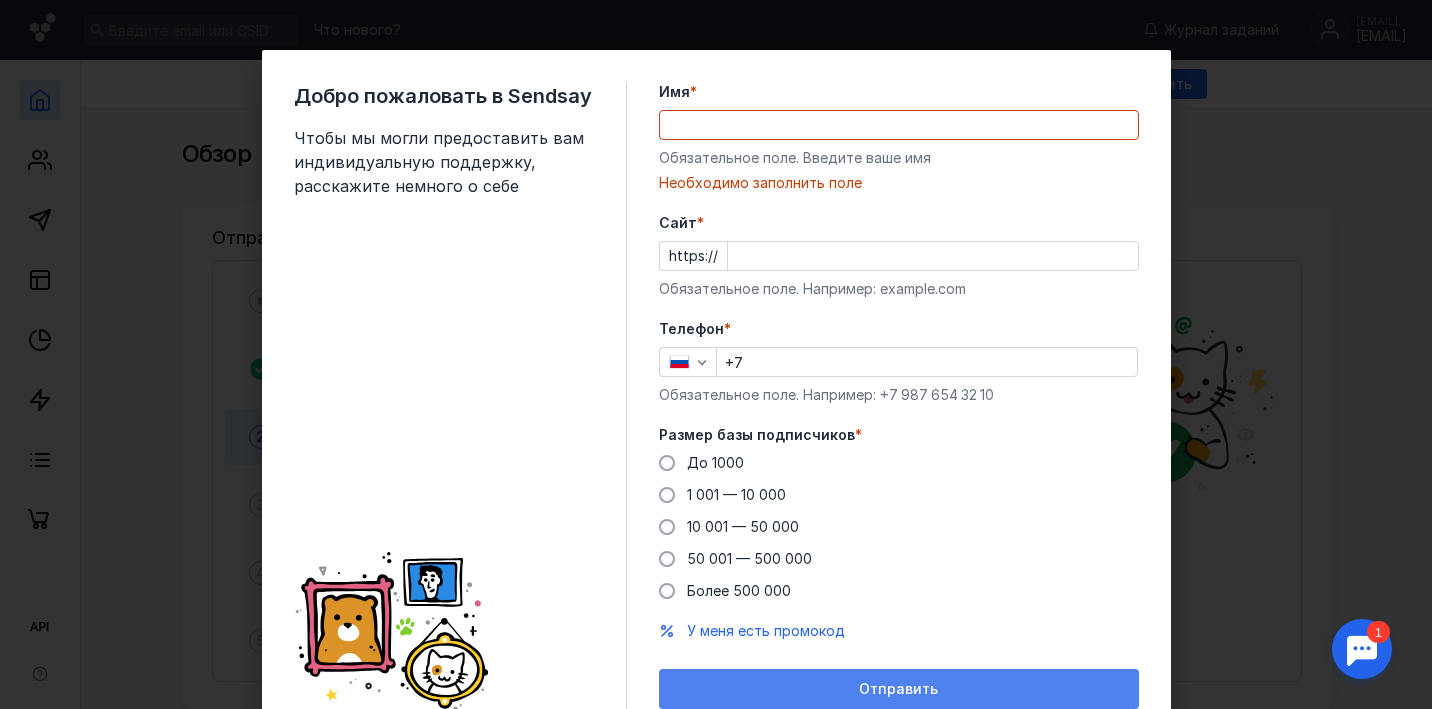 click on "Имя * Обязательное поле. Введите ваше имя Необходимо заполнить поле Cайт * https:// Обязательное поле. Например: example.com Телефон * +7 Обязательное поле. Например: +7 987 654 32 10 Размер базы подписчиков * До 1000 1 001 — 10 000 10 001 — 50 000 50 001 — 500 000 Более 500 000 У меня есть промокод Отправить" at bounding box center (899, 395) 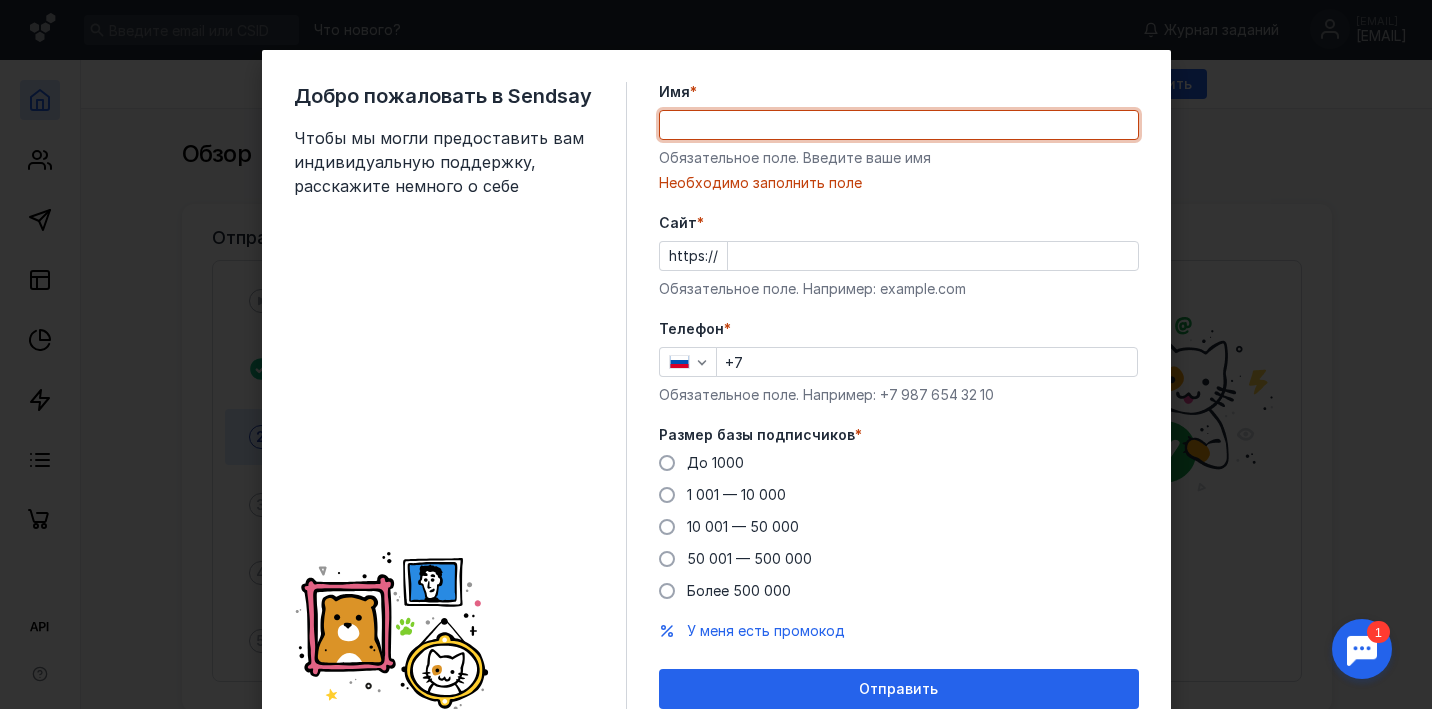 click on "Имя  *" at bounding box center (899, 125) 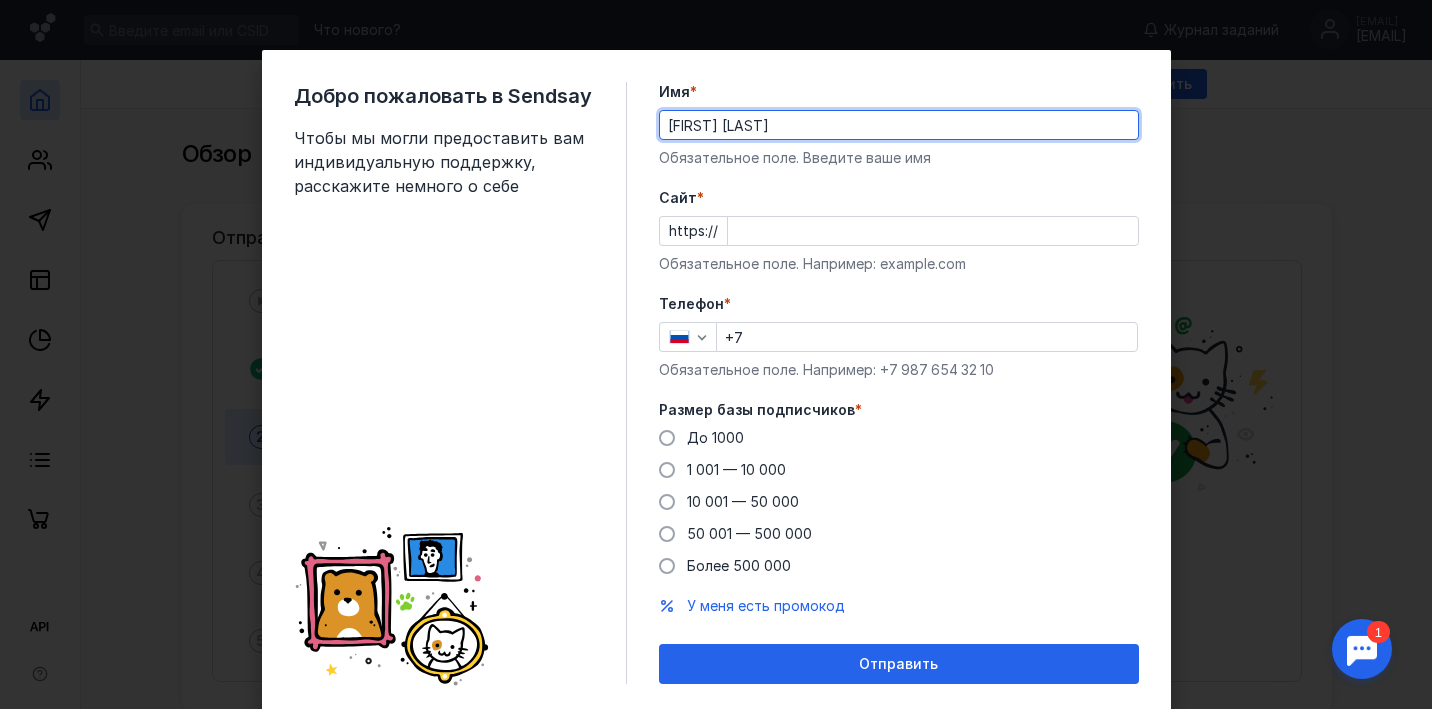 type on "[FIRST] [LAST]" 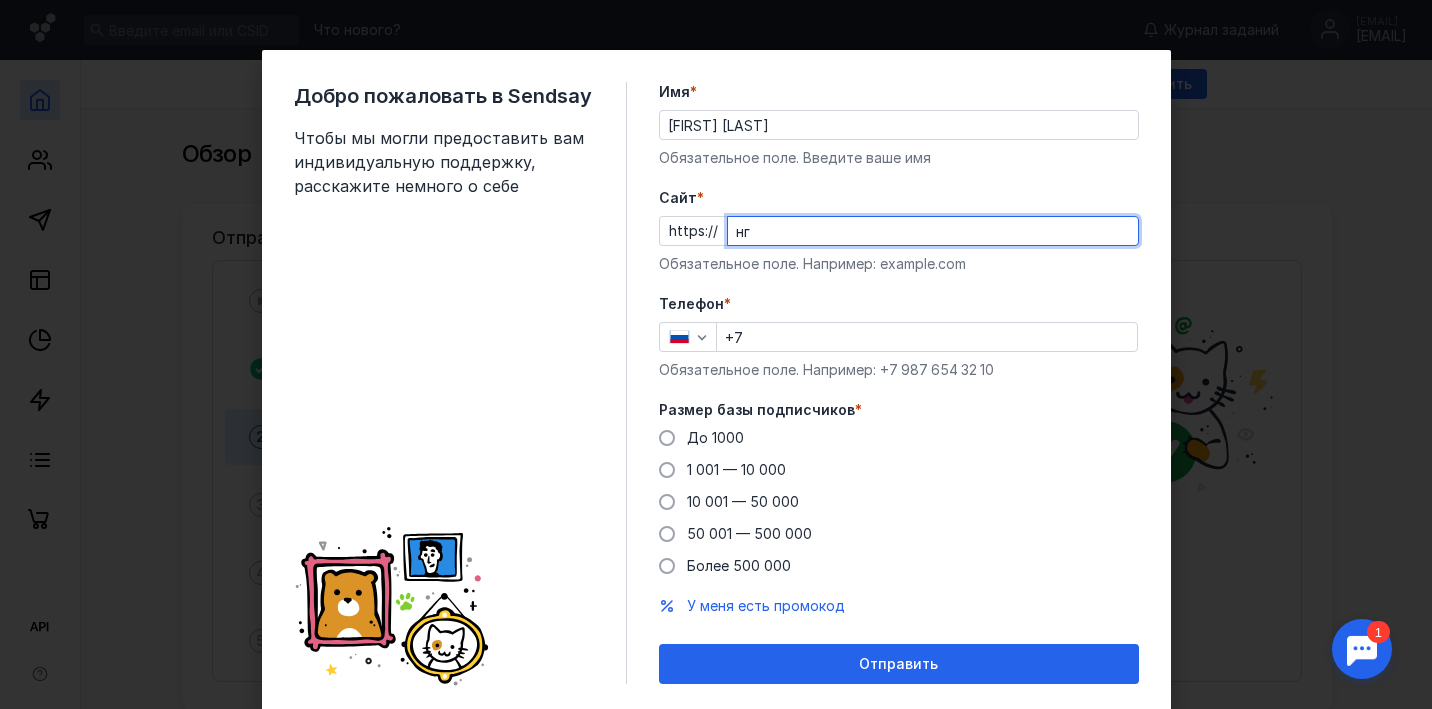 type on "н" 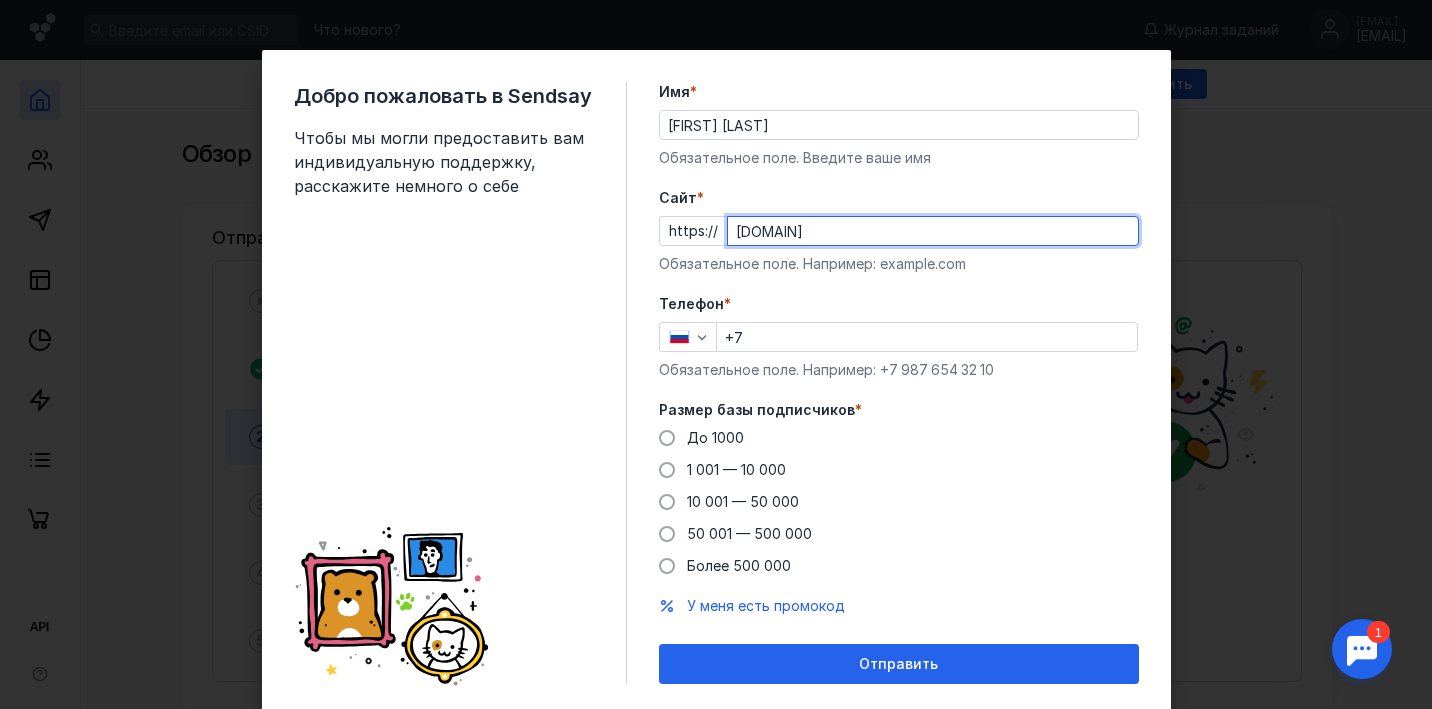 type on "[DOMAIN]" 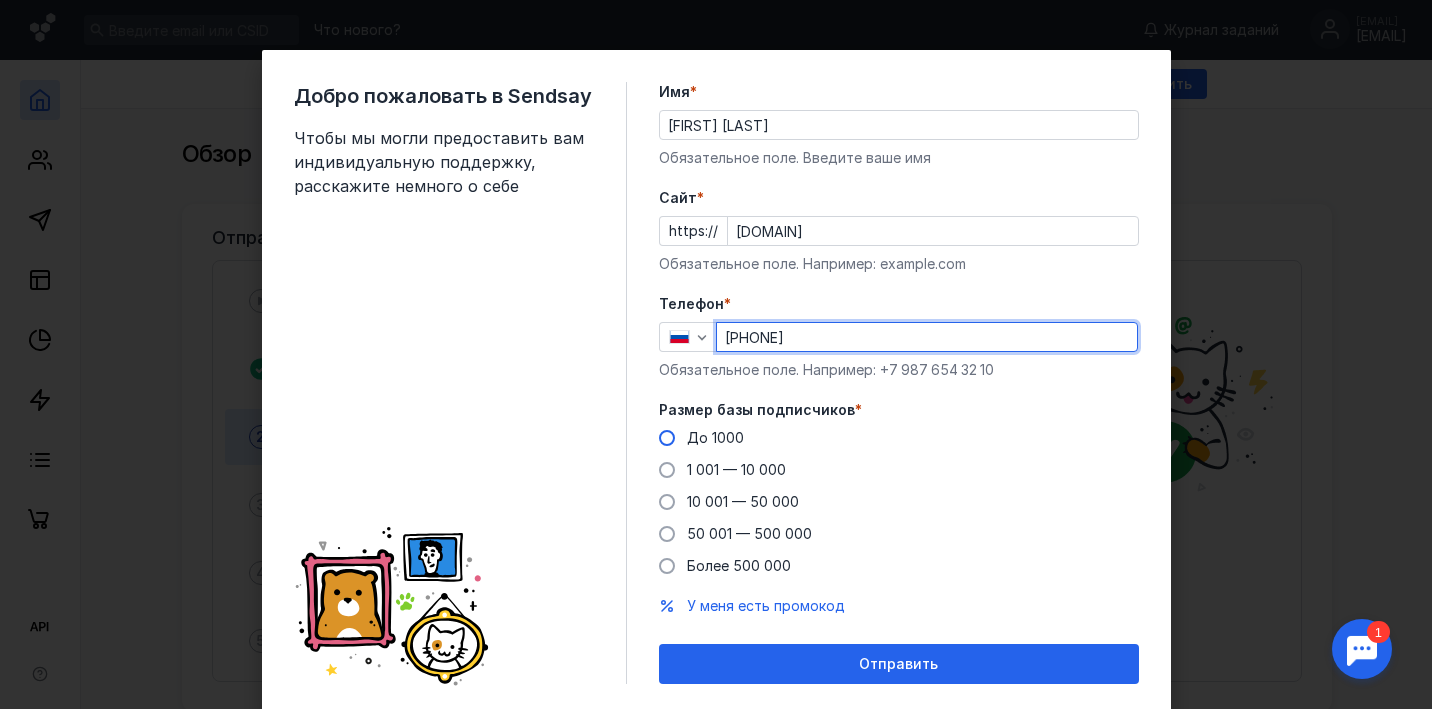 type on "[PHONE]" 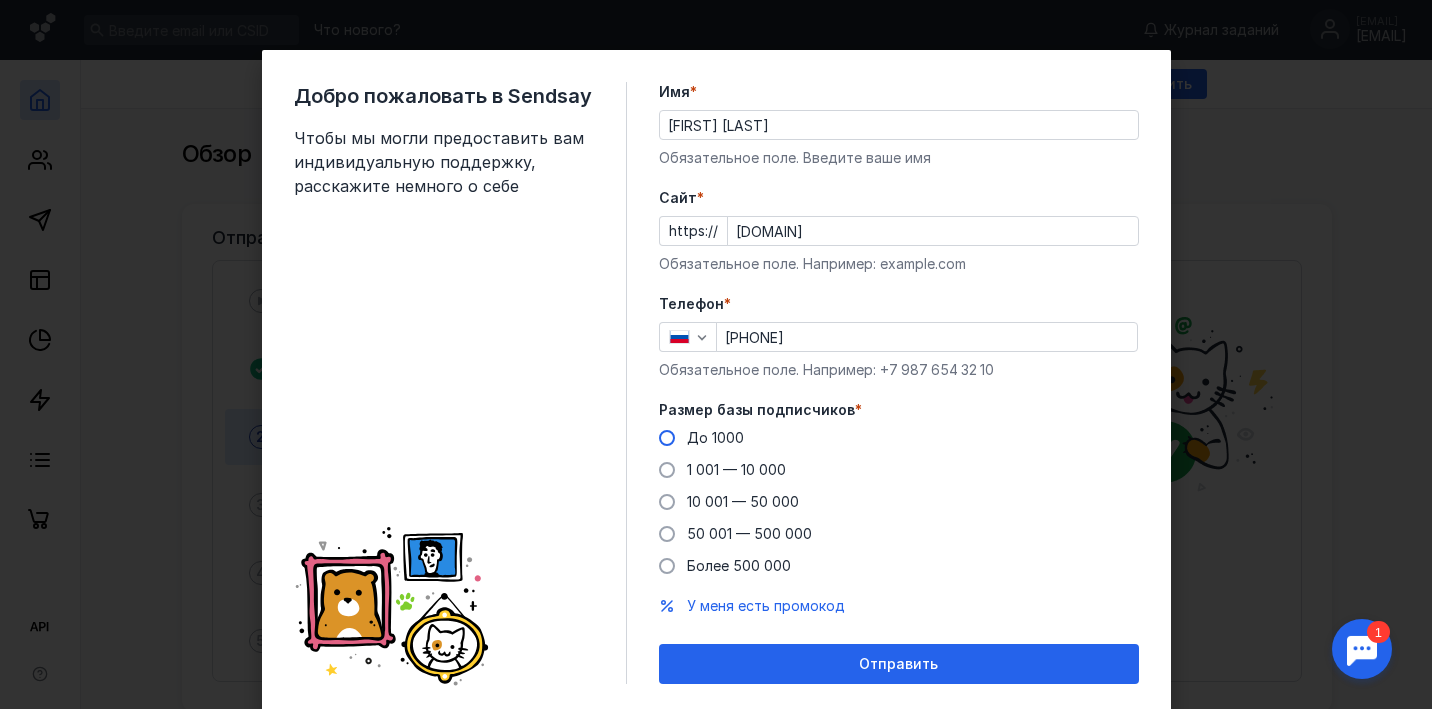 click at bounding box center [667, 438] 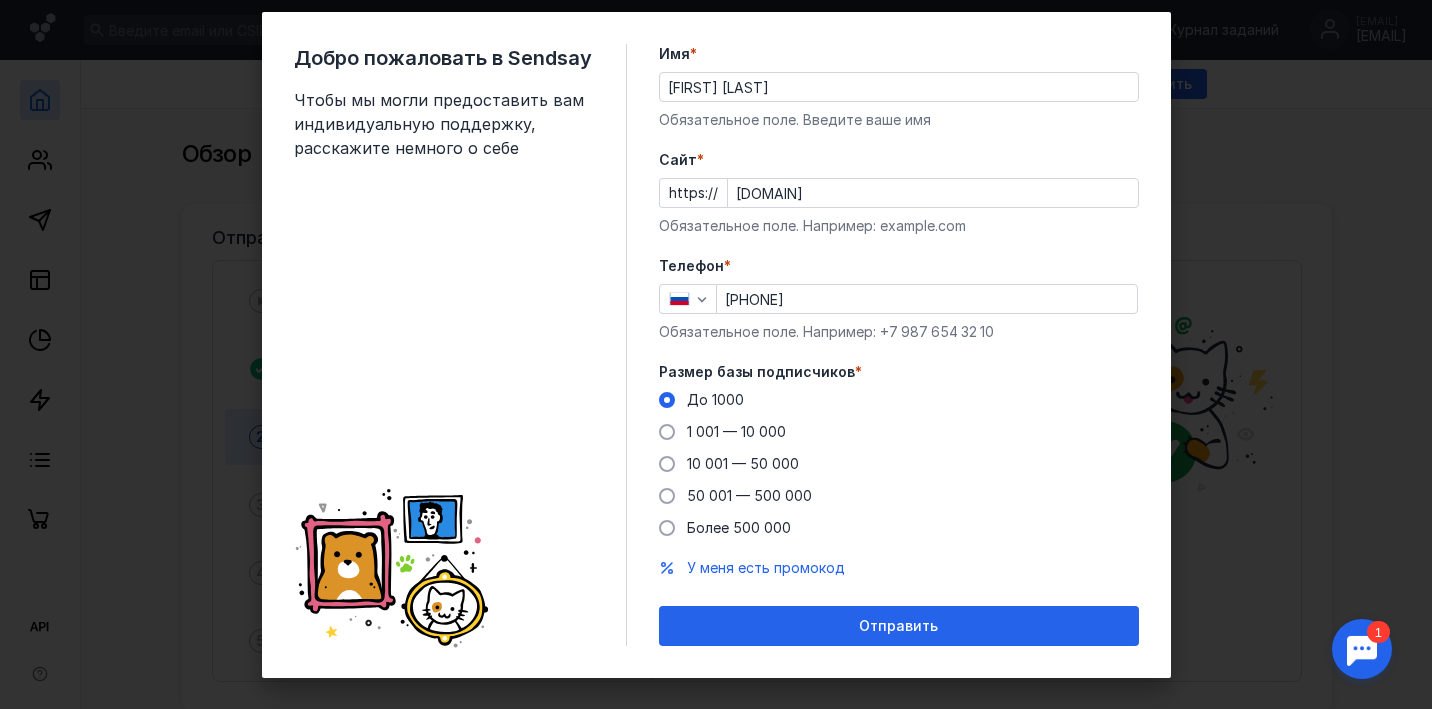 scroll, scrollTop: 43, scrollLeft: 0, axis: vertical 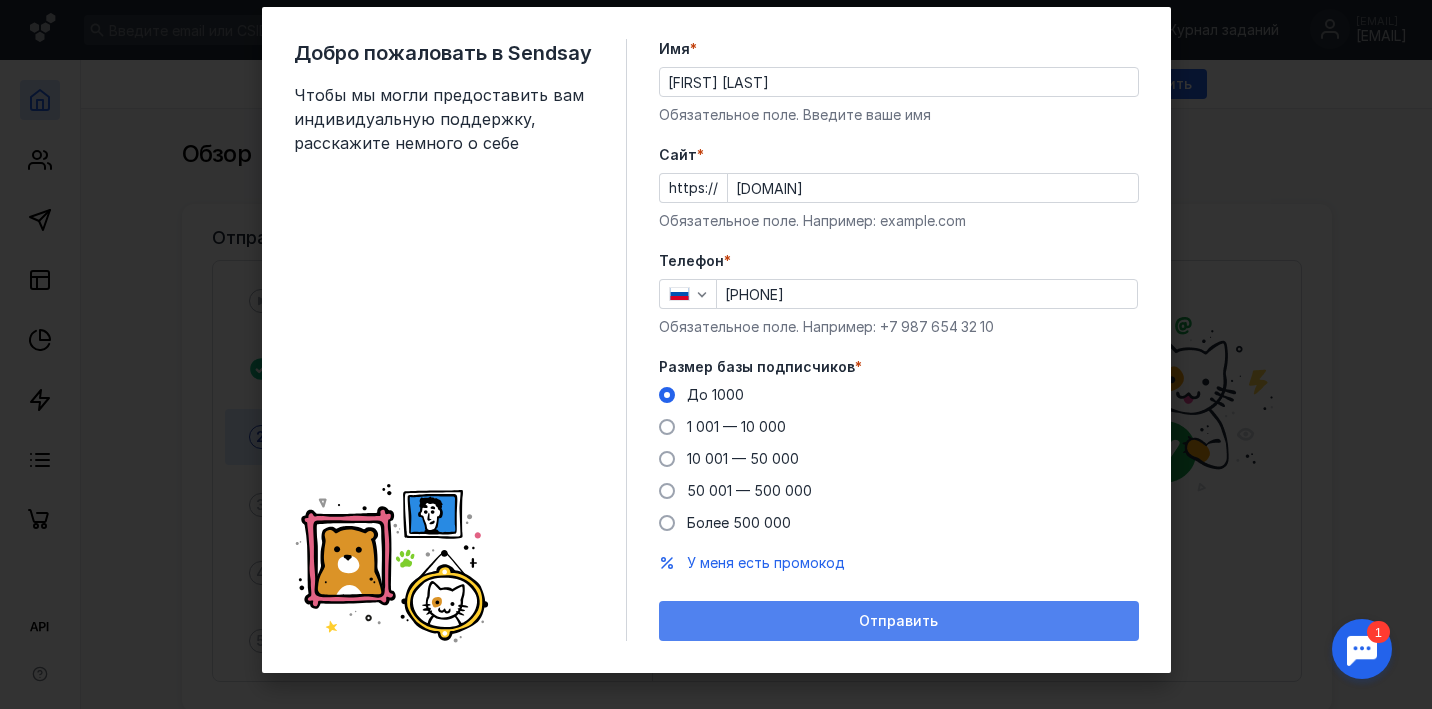 click on "Отправить" at bounding box center [898, 621] 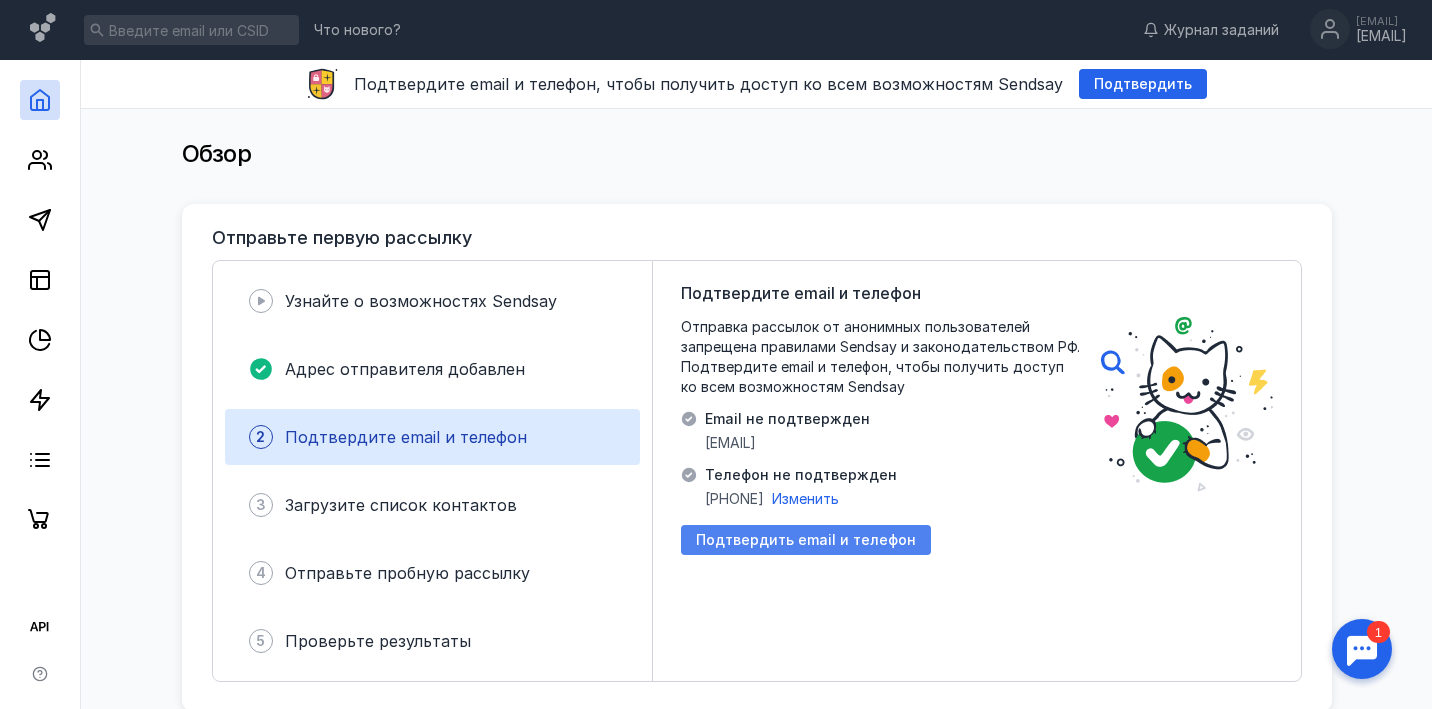 click on "Подтвердить email и телефон" at bounding box center (806, 540) 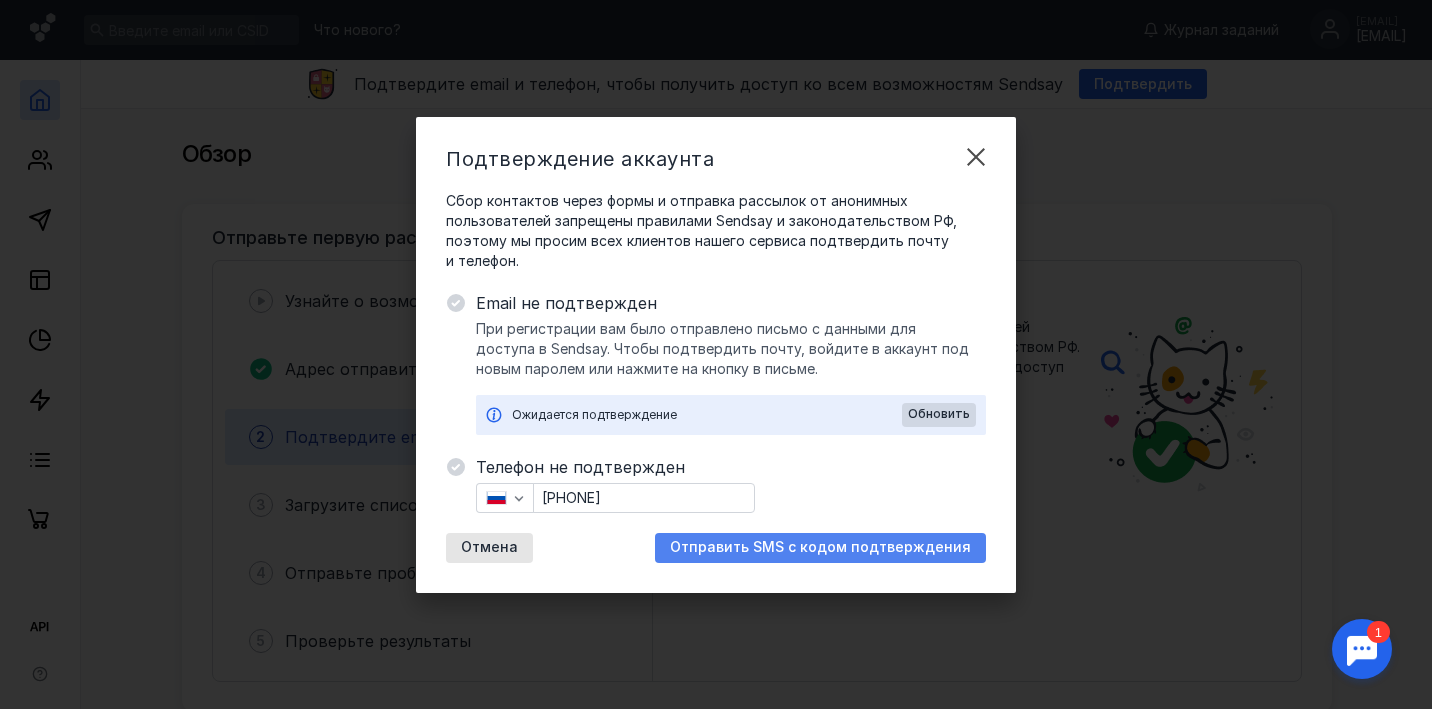 click on "Отправить SMS с кодом подтверждения" at bounding box center (820, 547) 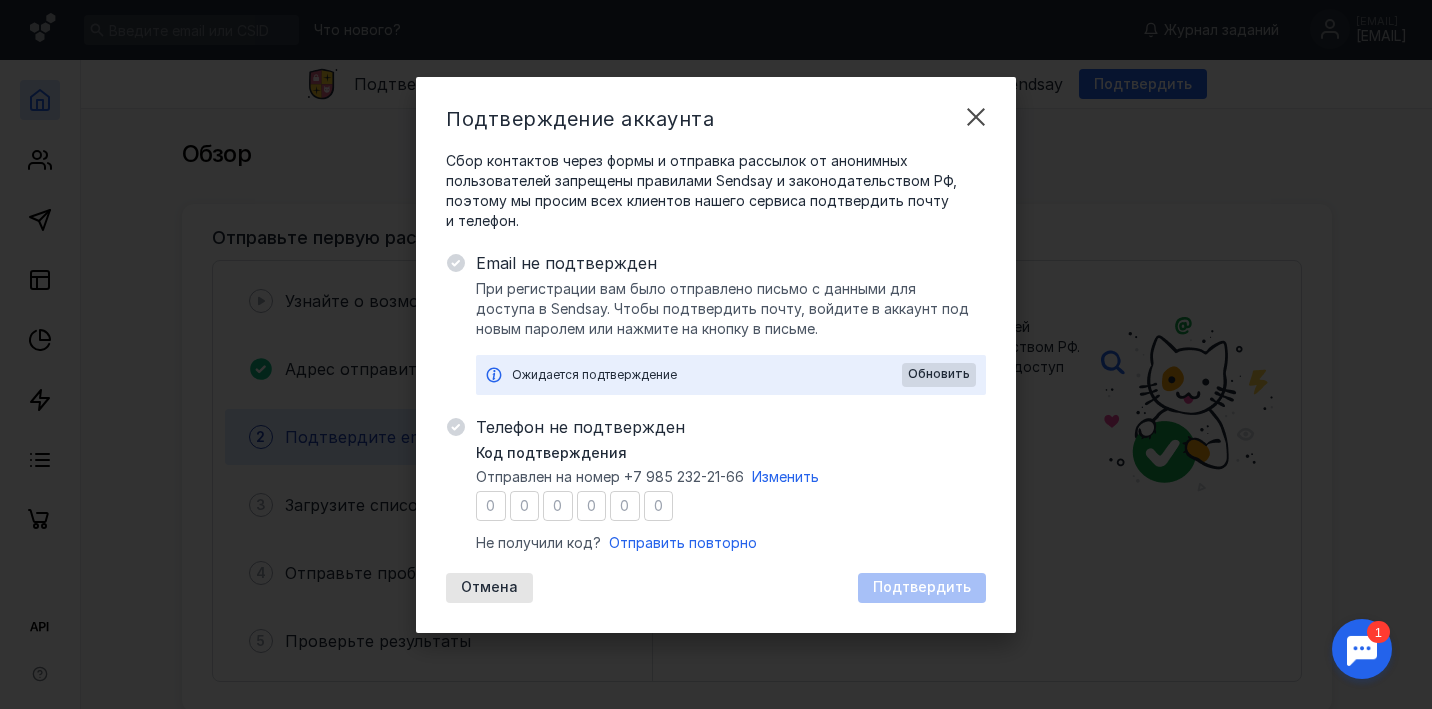 type on "1" 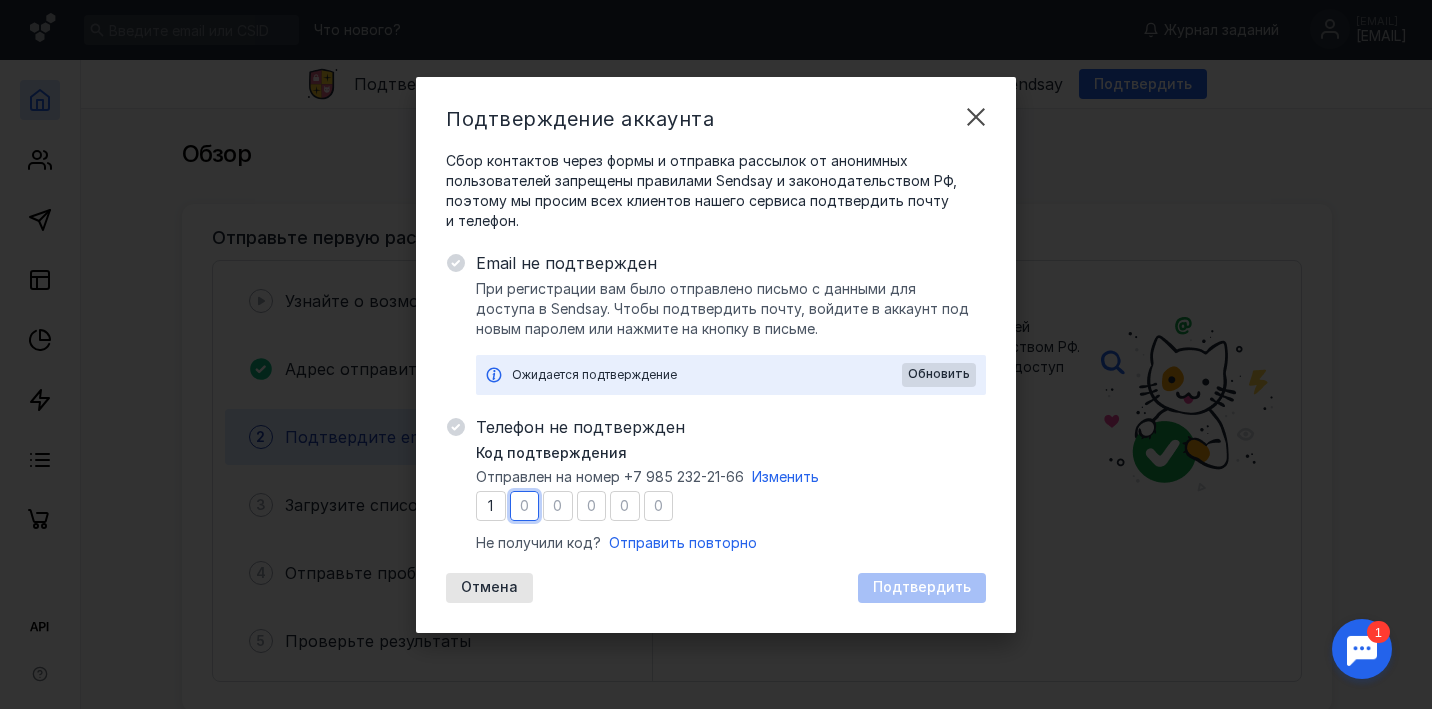 type on "9" 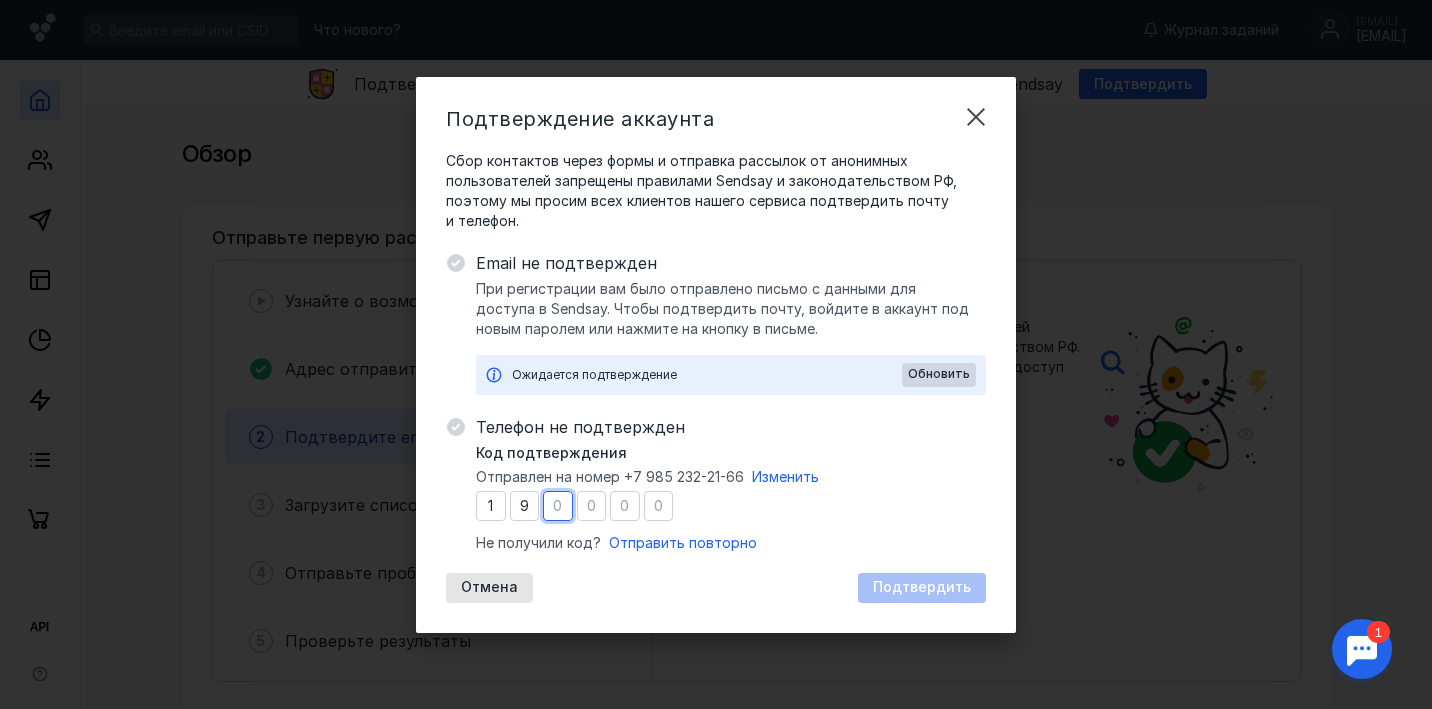 type on "5" 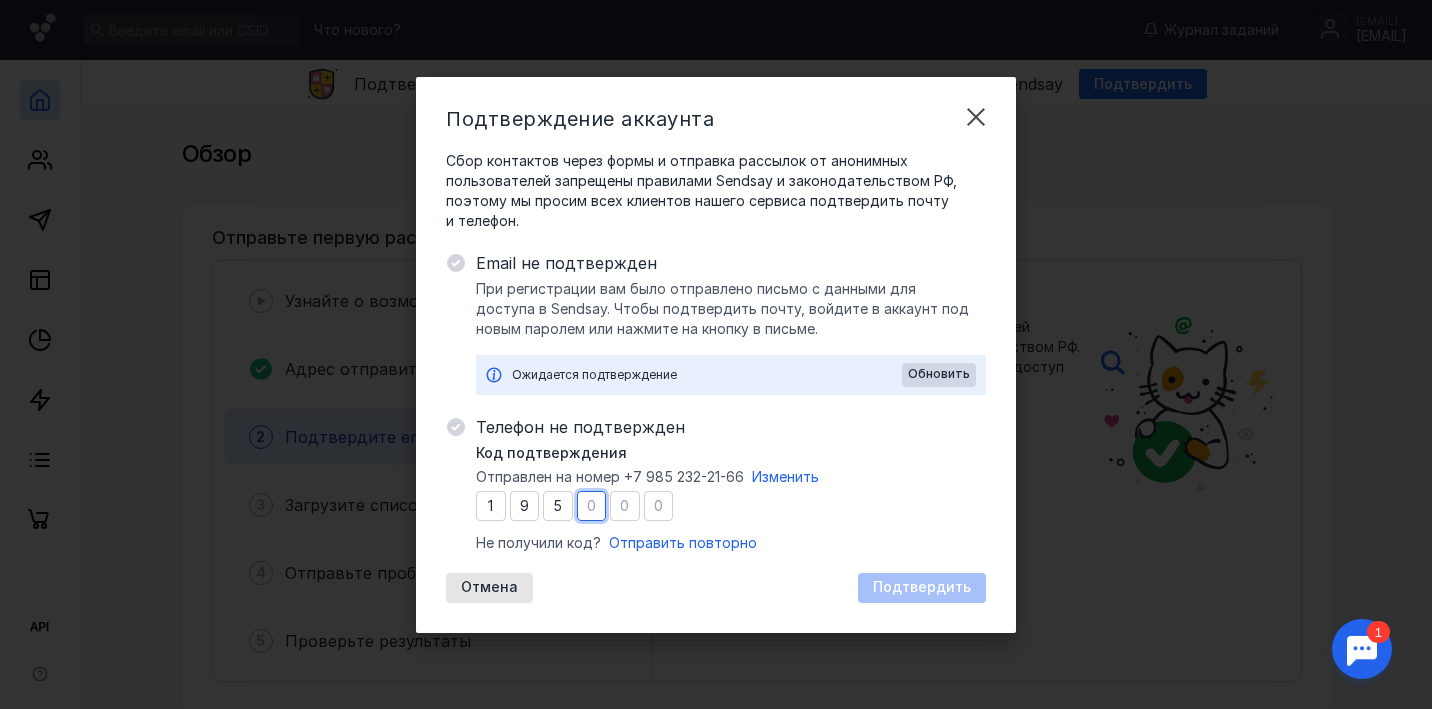 type on "5" 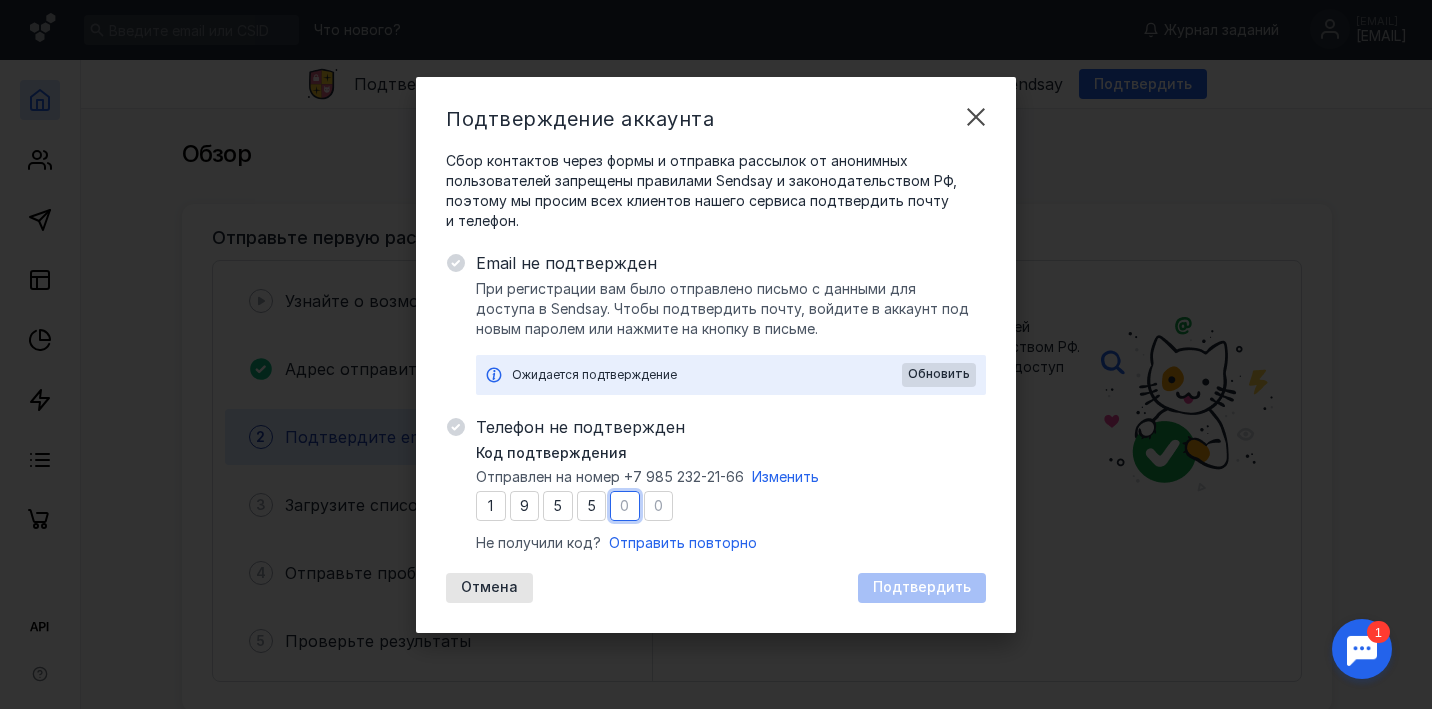 type on "9" 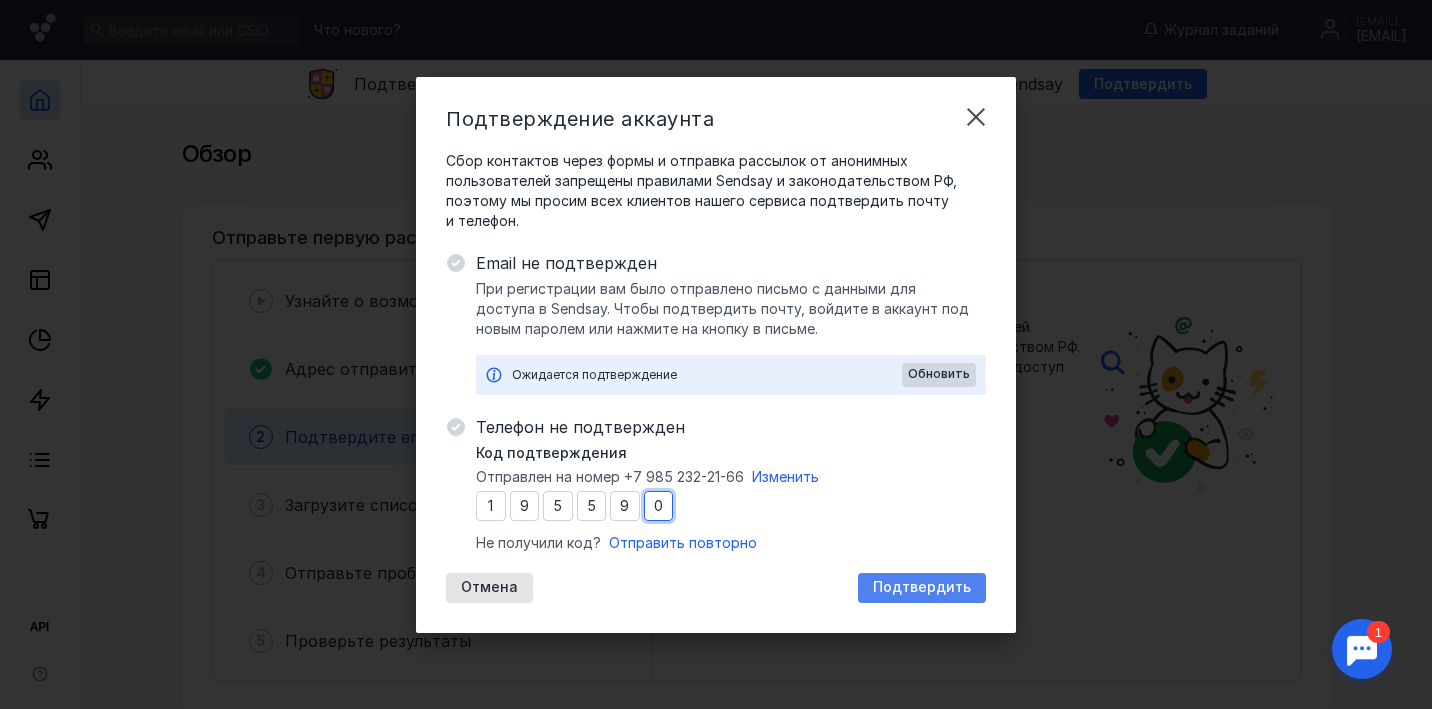 type on "0" 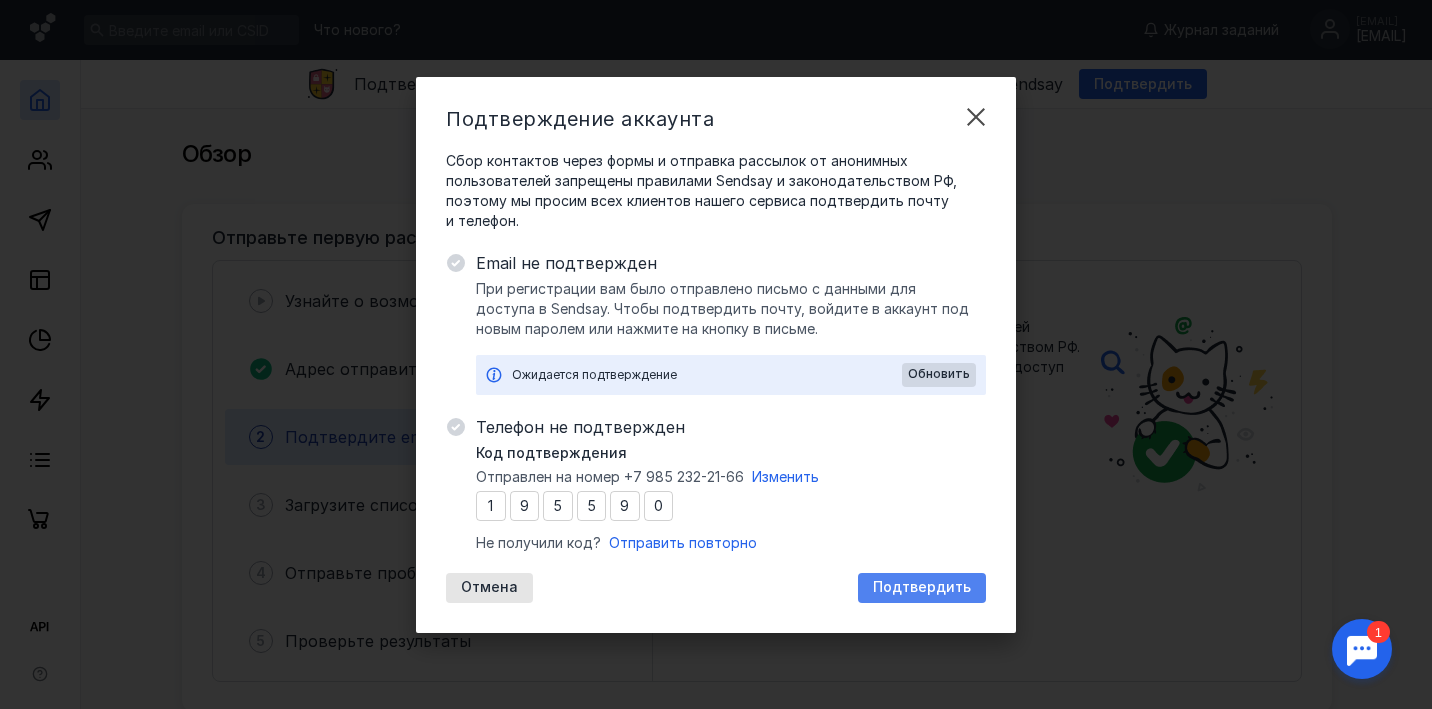 click on "Подтвердить" at bounding box center (922, 587) 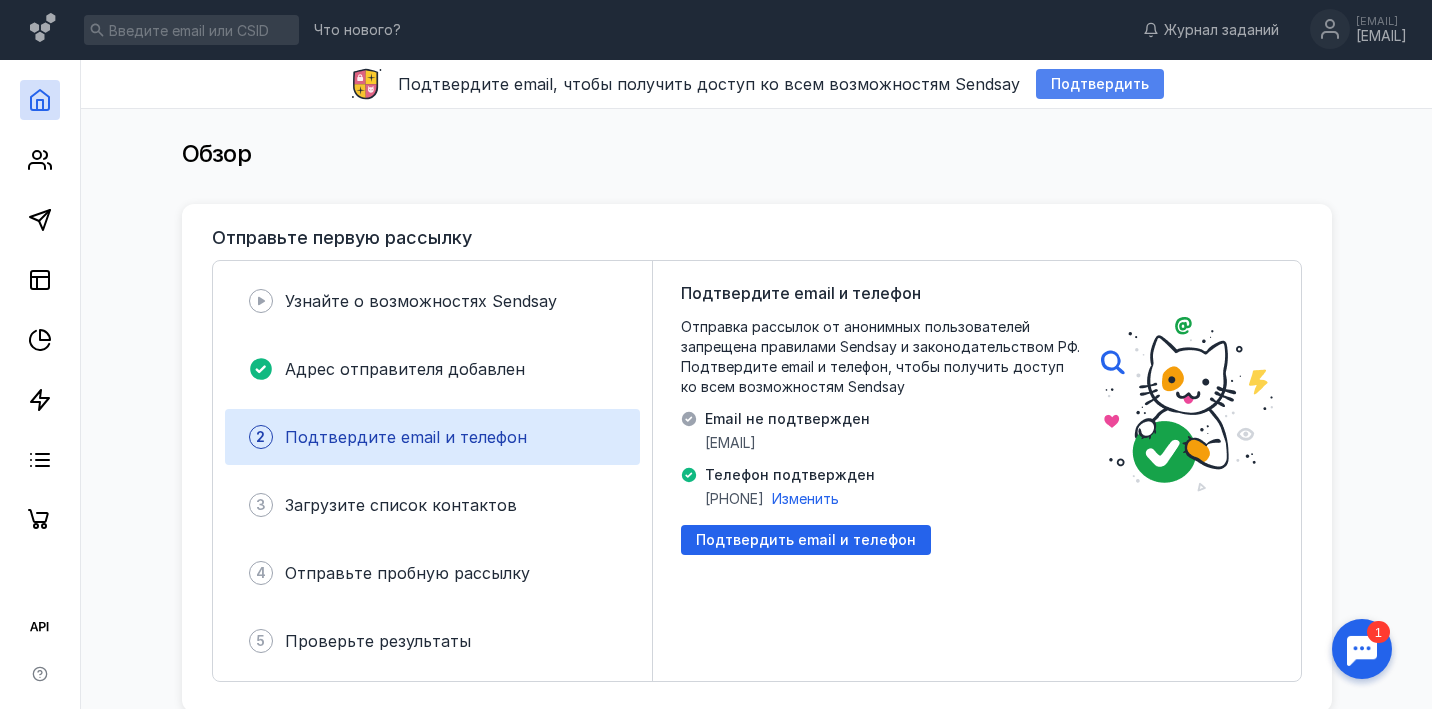 click on "Подтвердить" at bounding box center [1100, 84] 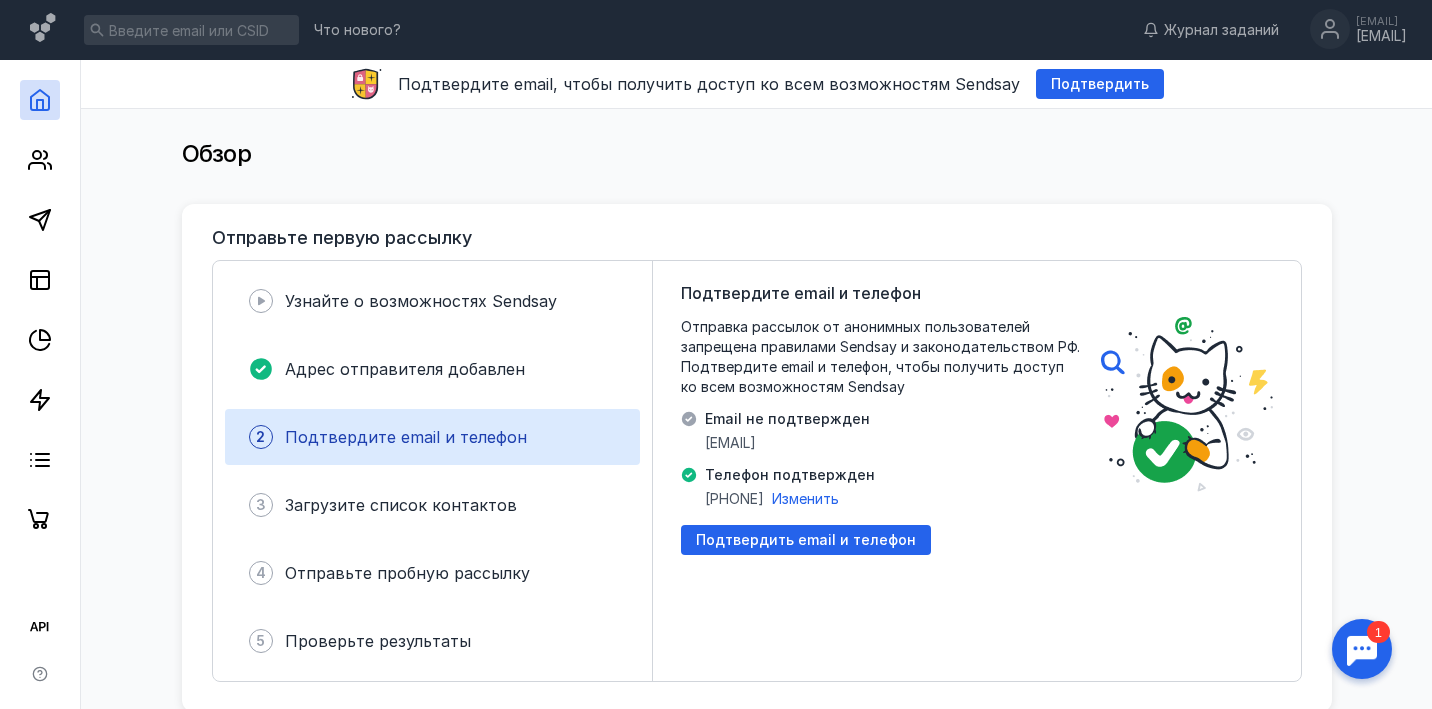 scroll, scrollTop: 0, scrollLeft: 0, axis: both 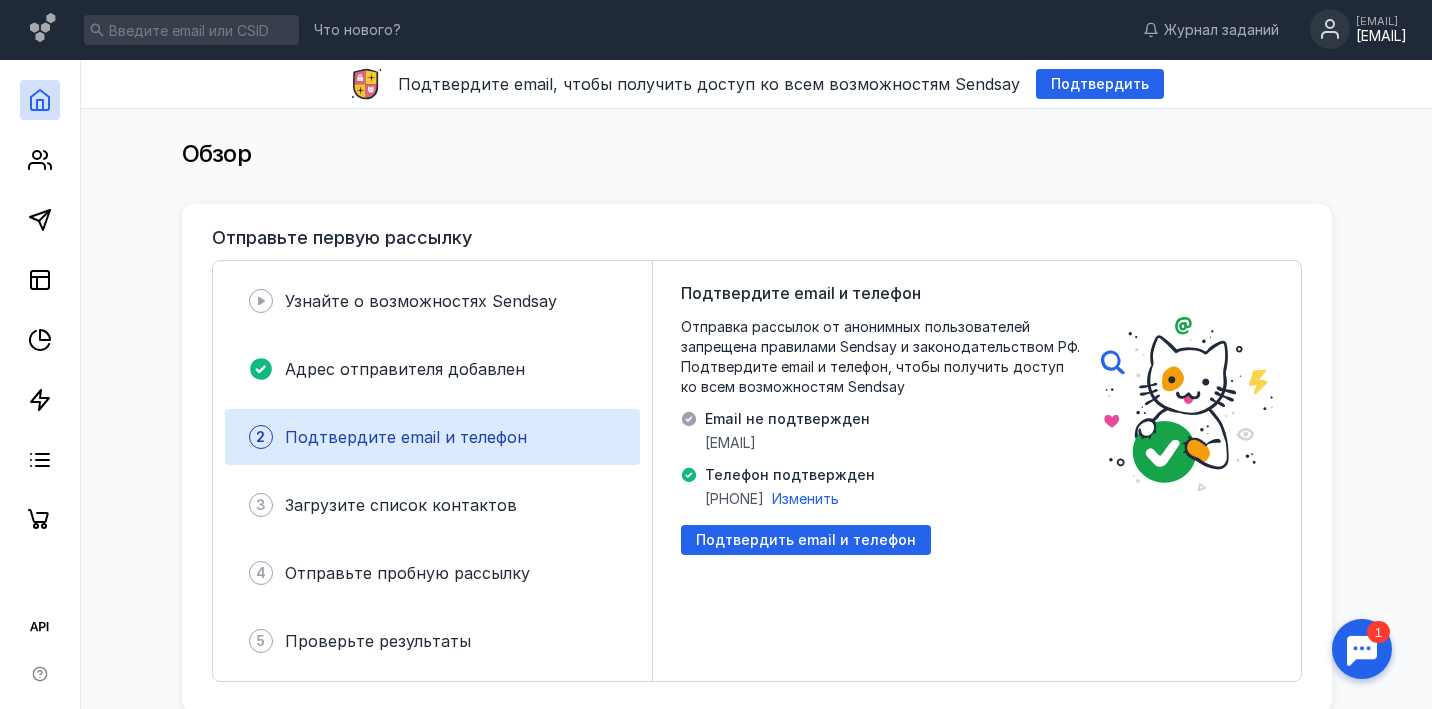 click on "[EMAIL]" at bounding box center (1381, 36) 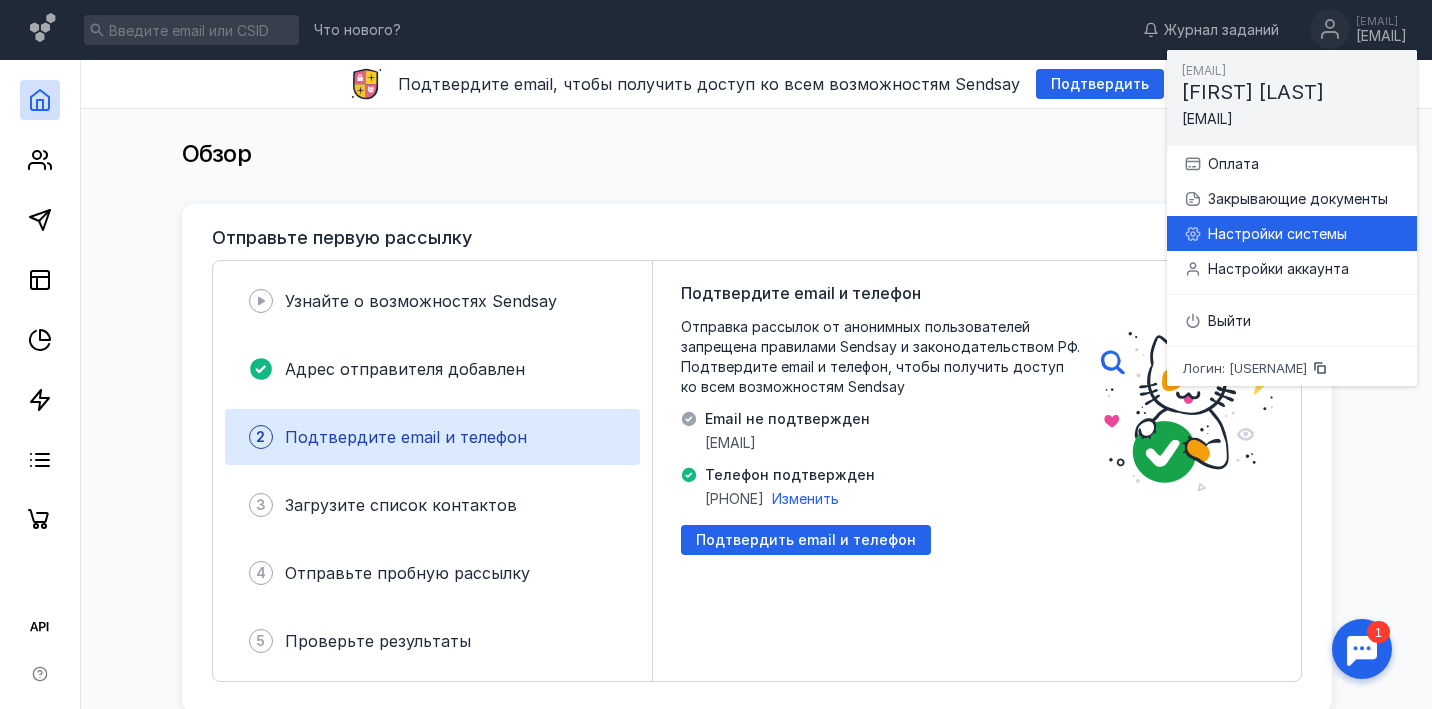 click on "Настройки системы" at bounding box center [1304, 234] 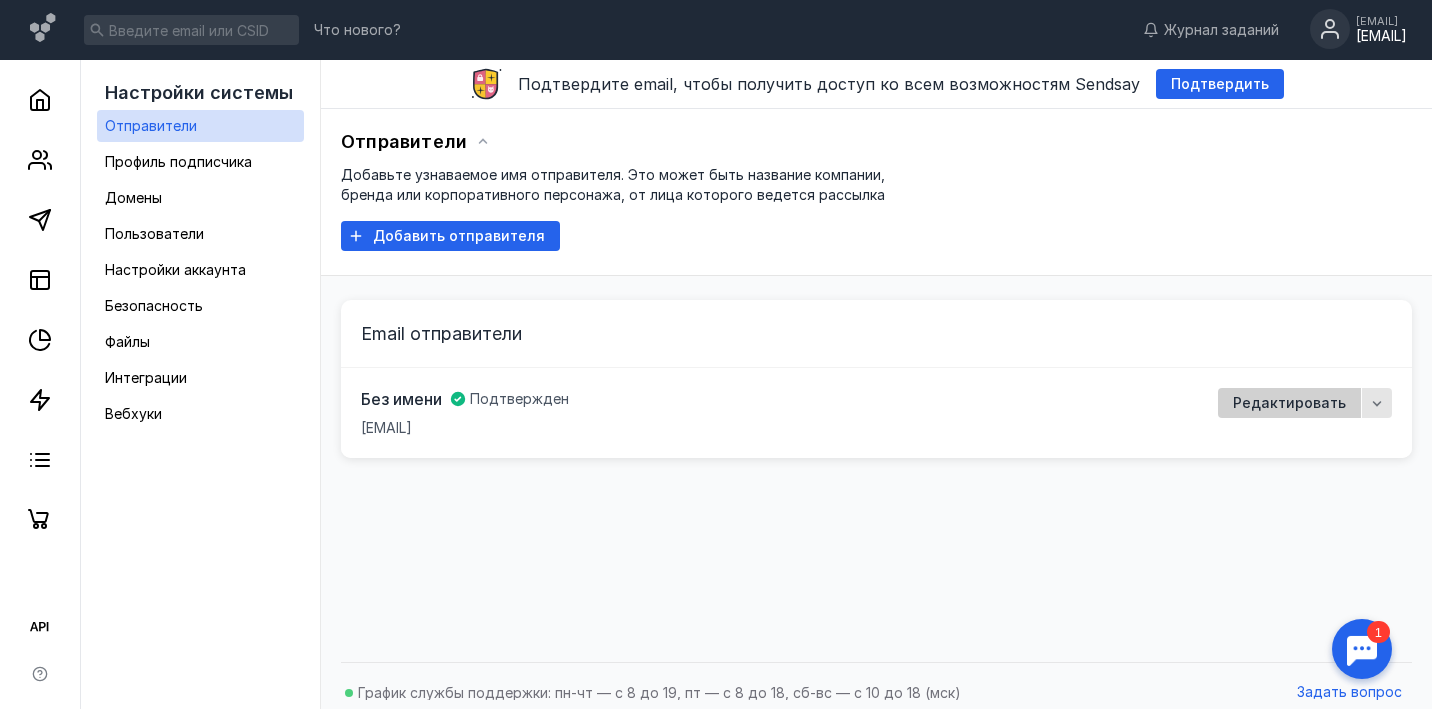 click on "Редактировать" at bounding box center [1289, 403] 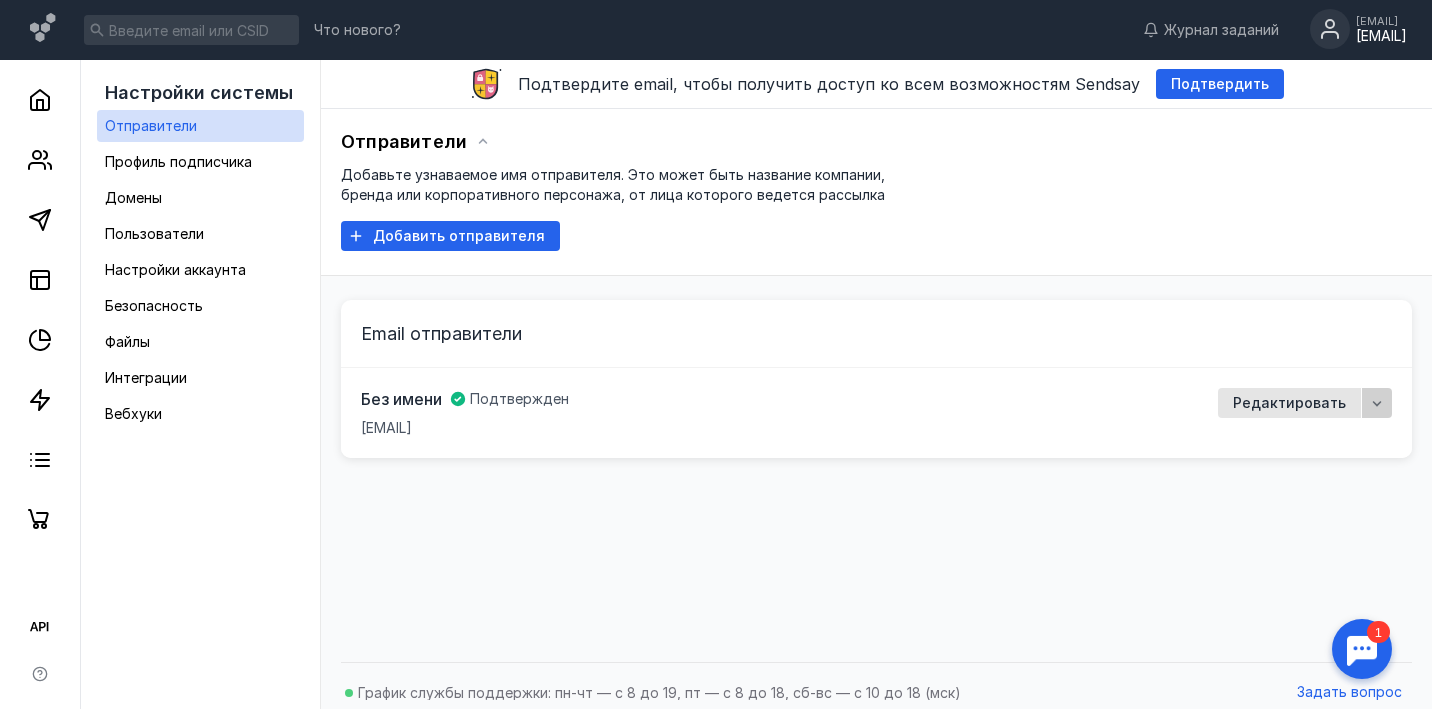click 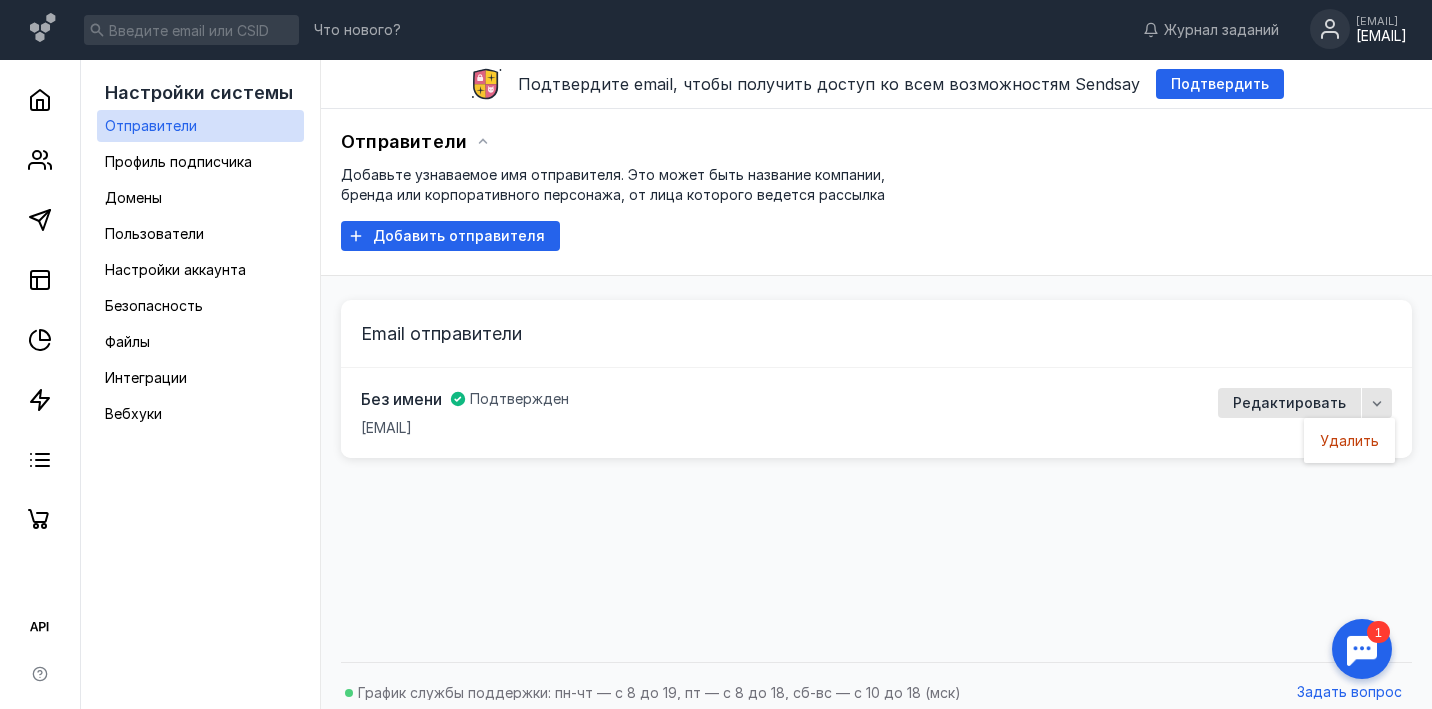 click on "Без имени Подтвержден [EMAIL]" at bounding box center [777, 413] 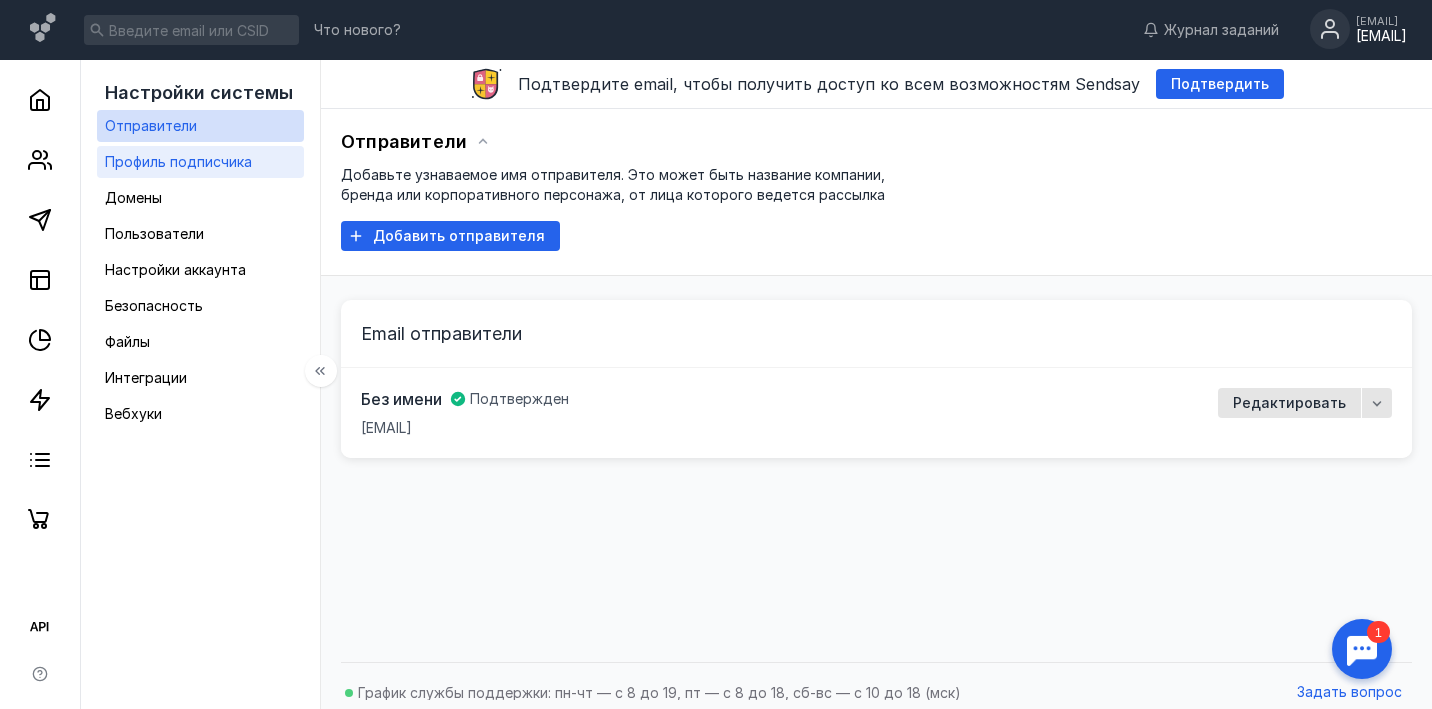 click on "Профиль подписчика" at bounding box center (178, 162) 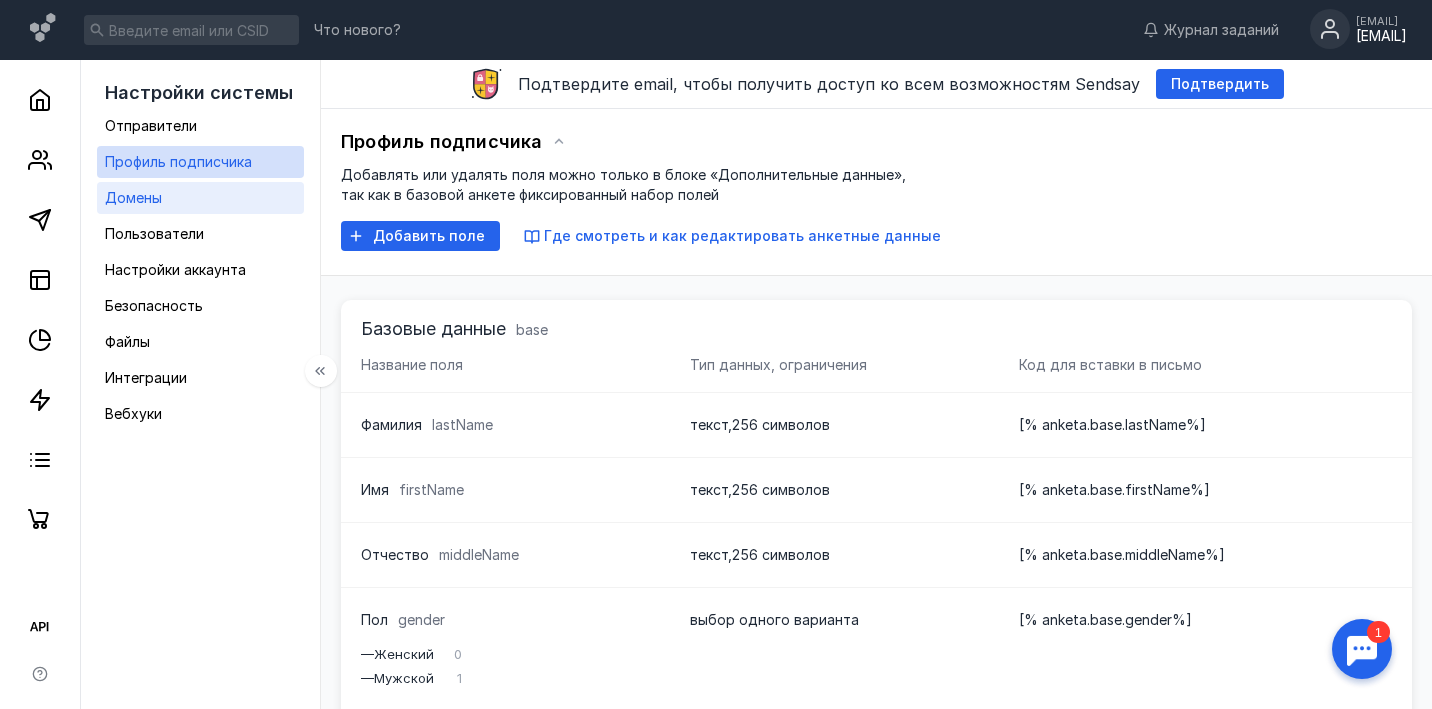 scroll, scrollTop: 0, scrollLeft: 0, axis: both 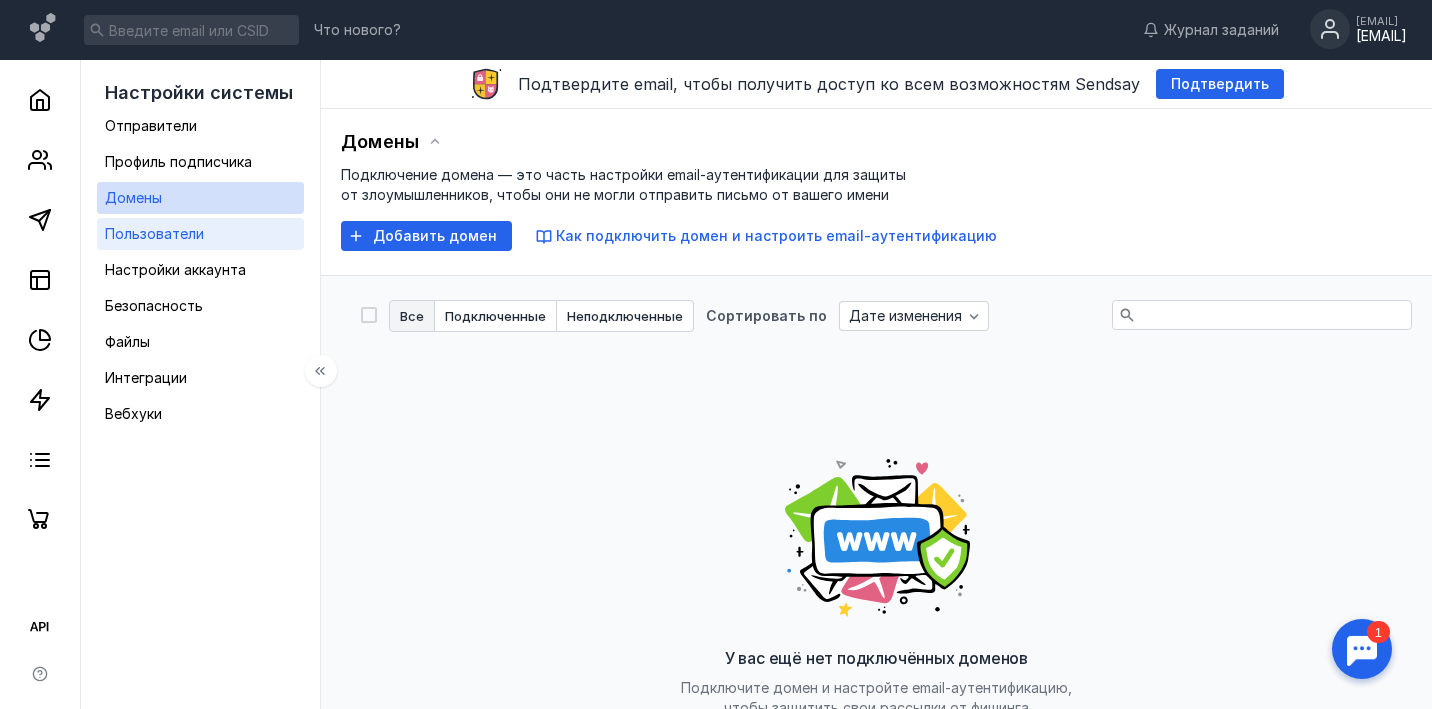 click on "Пользователи" at bounding box center (154, 233) 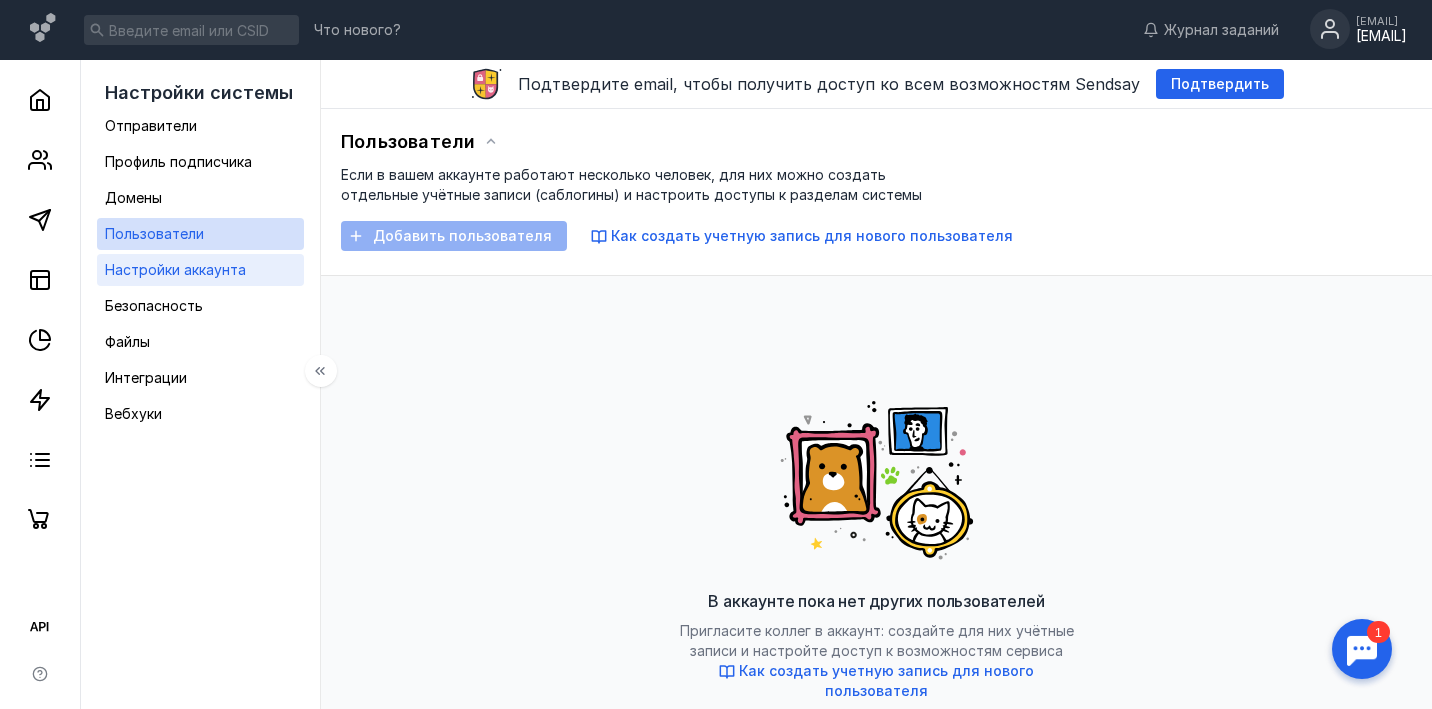 click on "Настройки аккаунта" at bounding box center [175, 269] 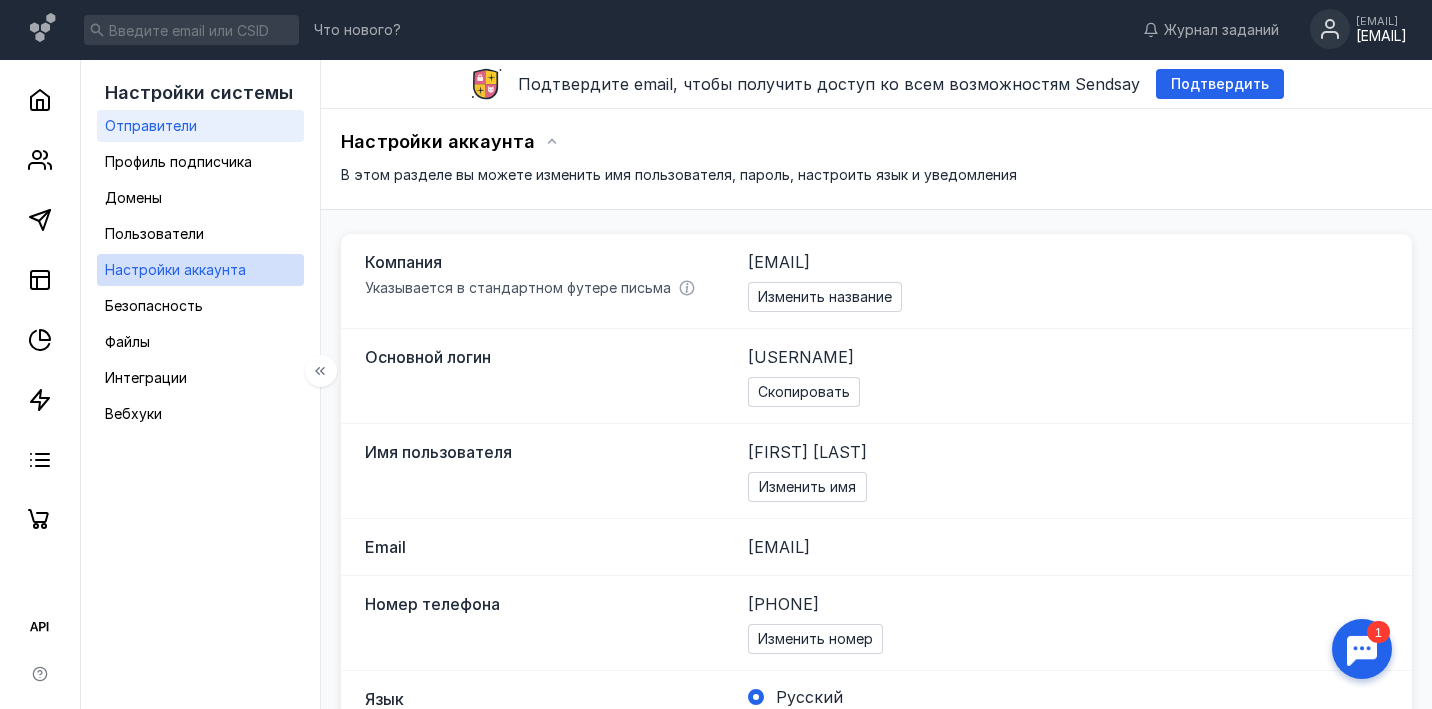 scroll, scrollTop: 0, scrollLeft: 0, axis: both 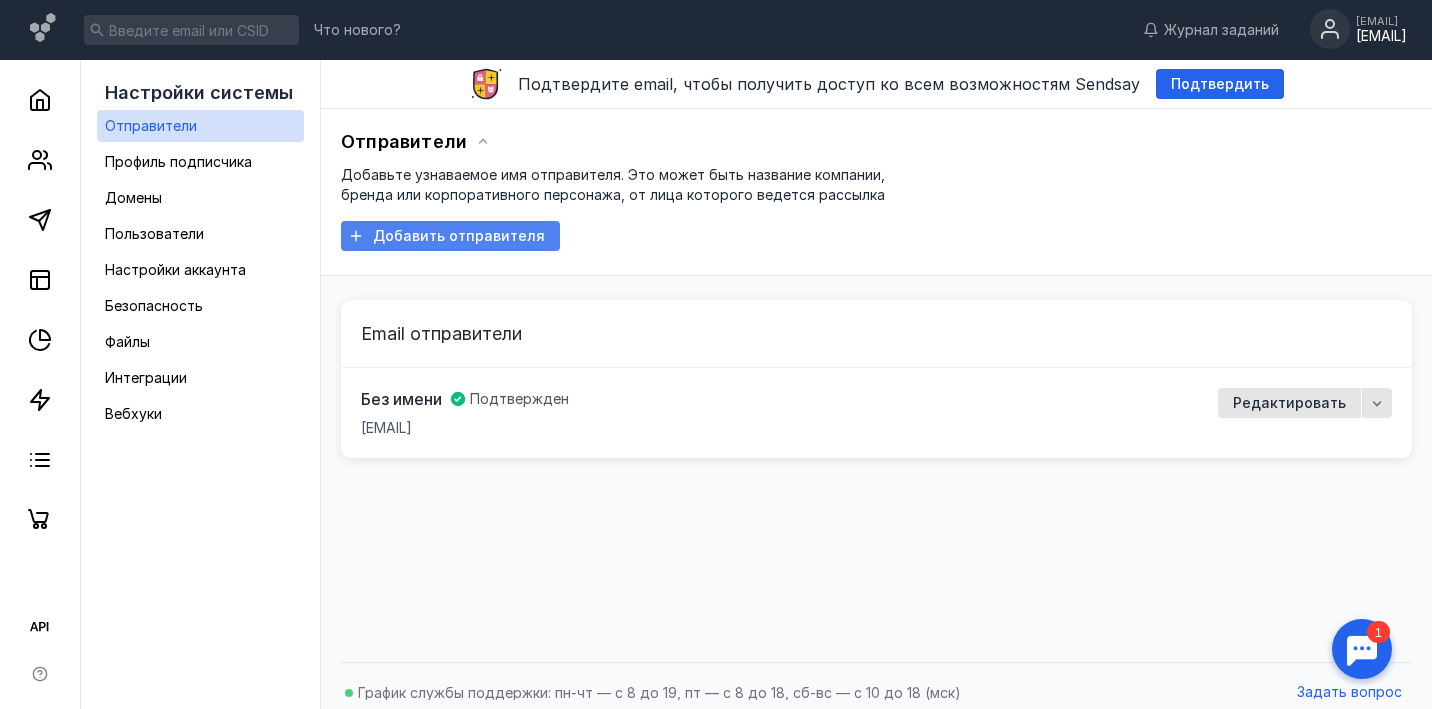 click on "Добавить отправителя" at bounding box center (459, 236) 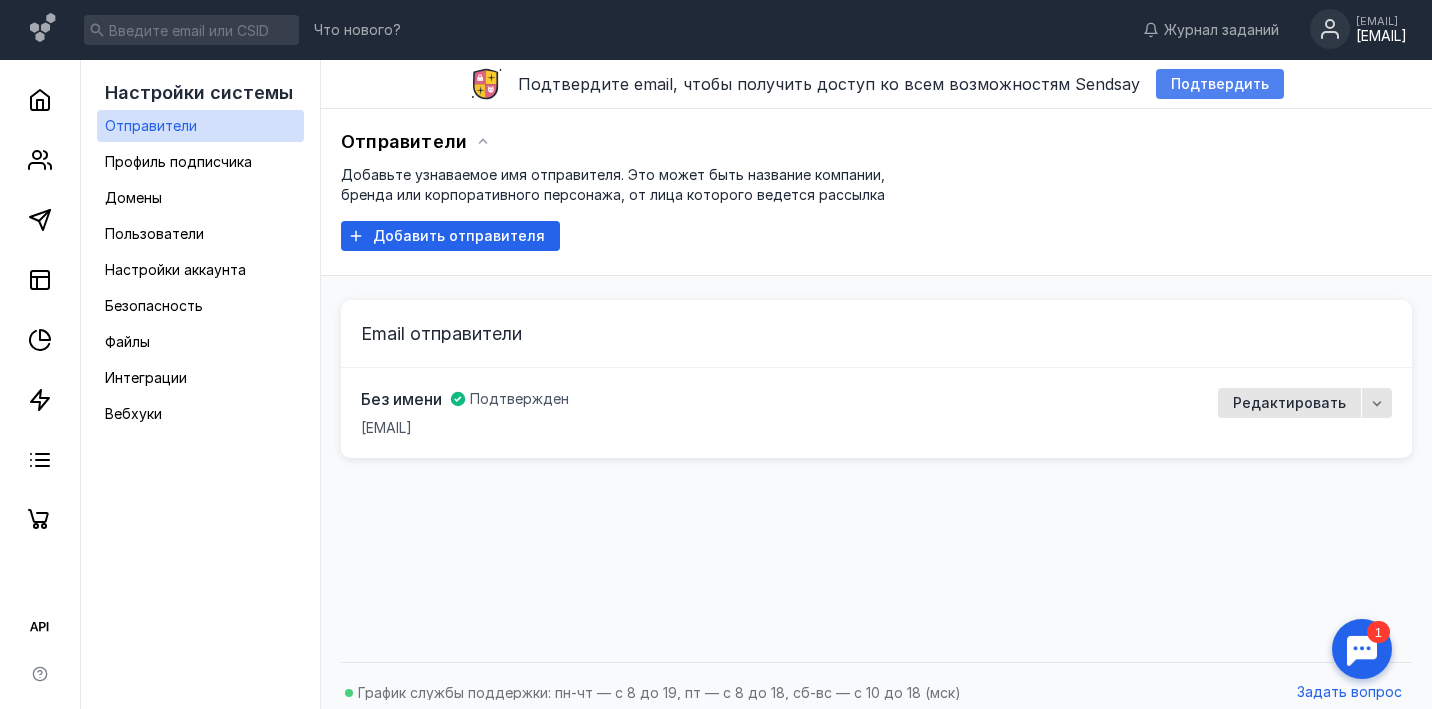 click on "Подтвердить" at bounding box center [1220, 84] 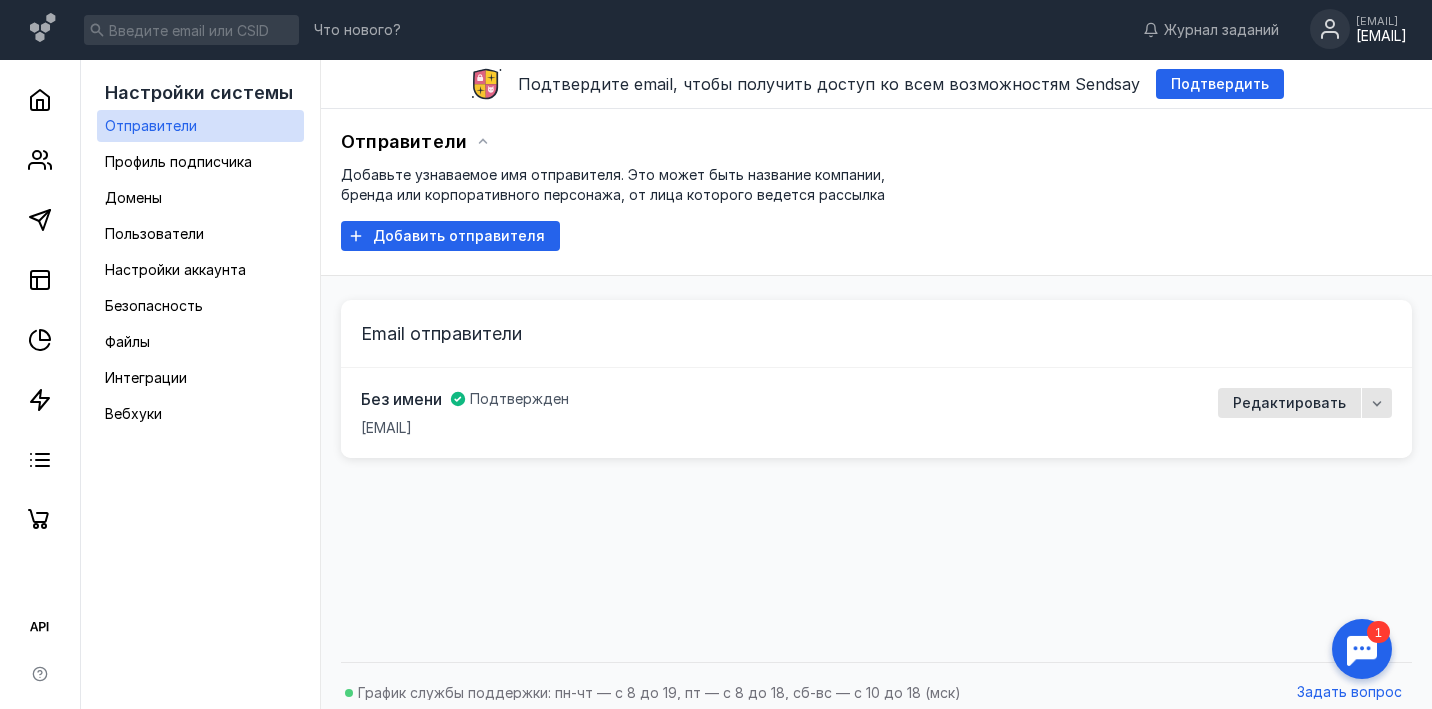 click on "[EMAIL]" at bounding box center [1381, 36] 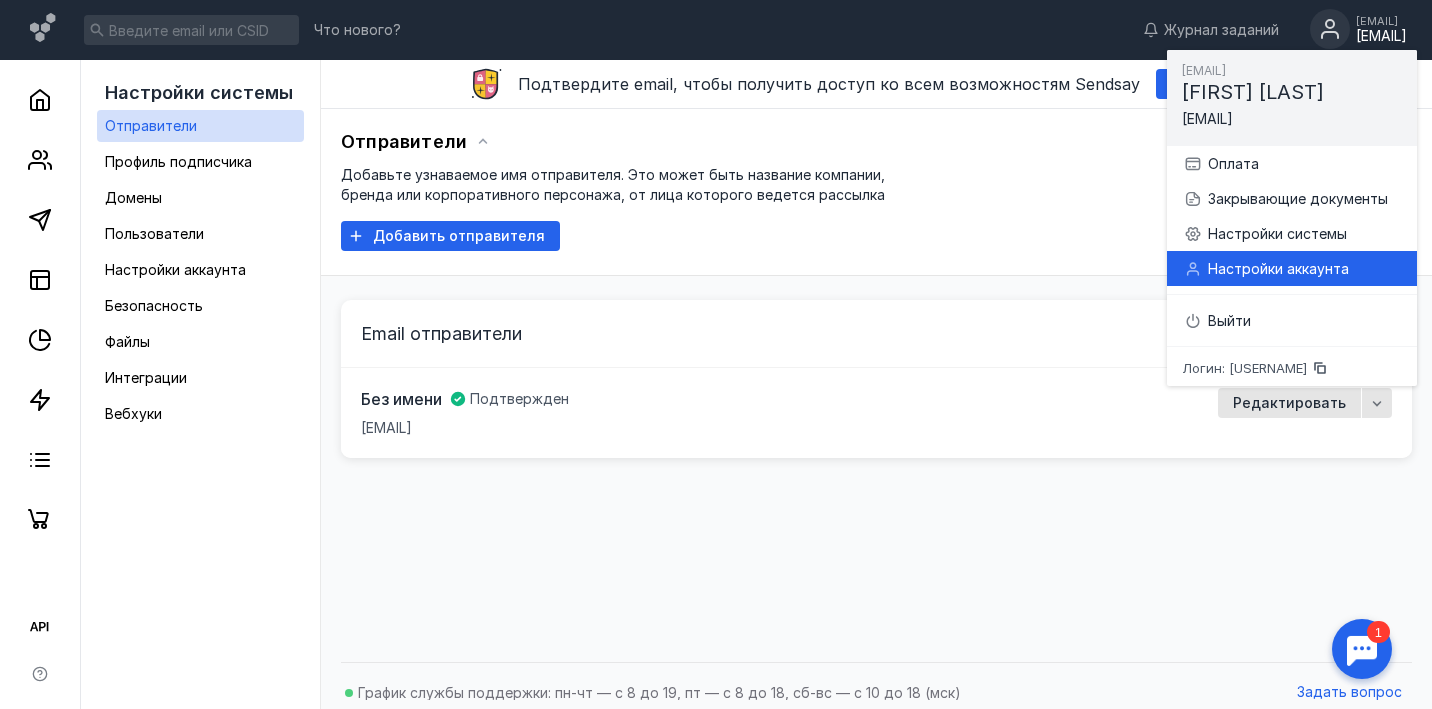 click on "Настройки аккаунта" at bounding box center [1304, 269] 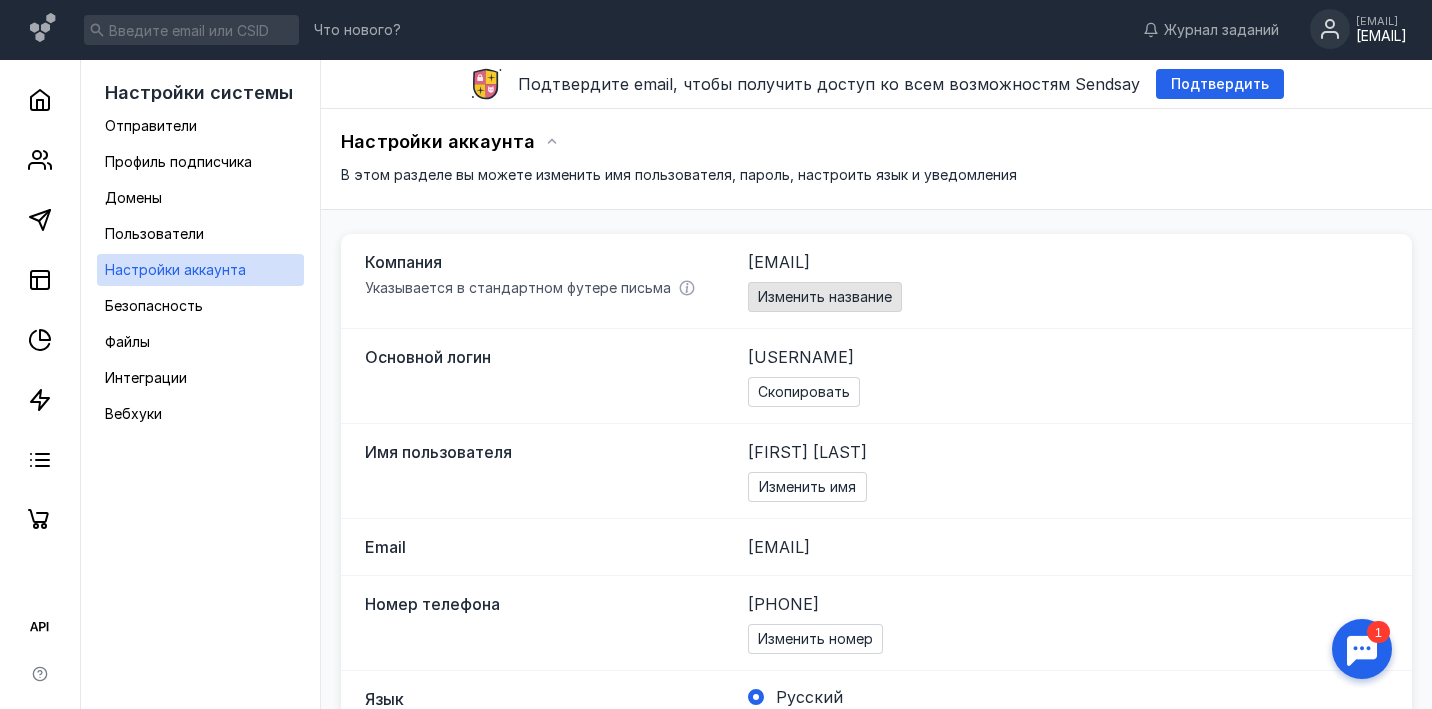 click on "Изменить название" at bounding box center [825, 297] 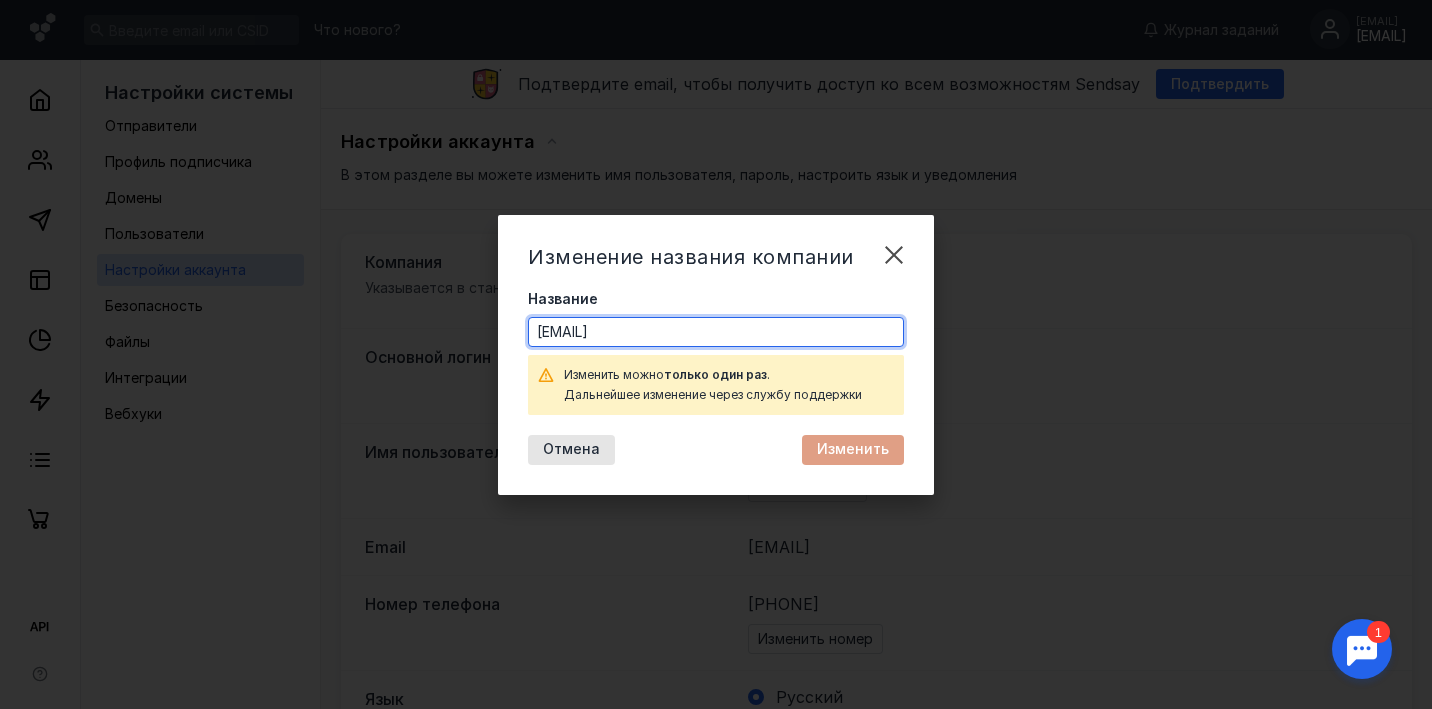 drag, startPoint x: 718, startPoint y: 334, endPoint x: 457, endPoint y: 329, distance: 261.04788 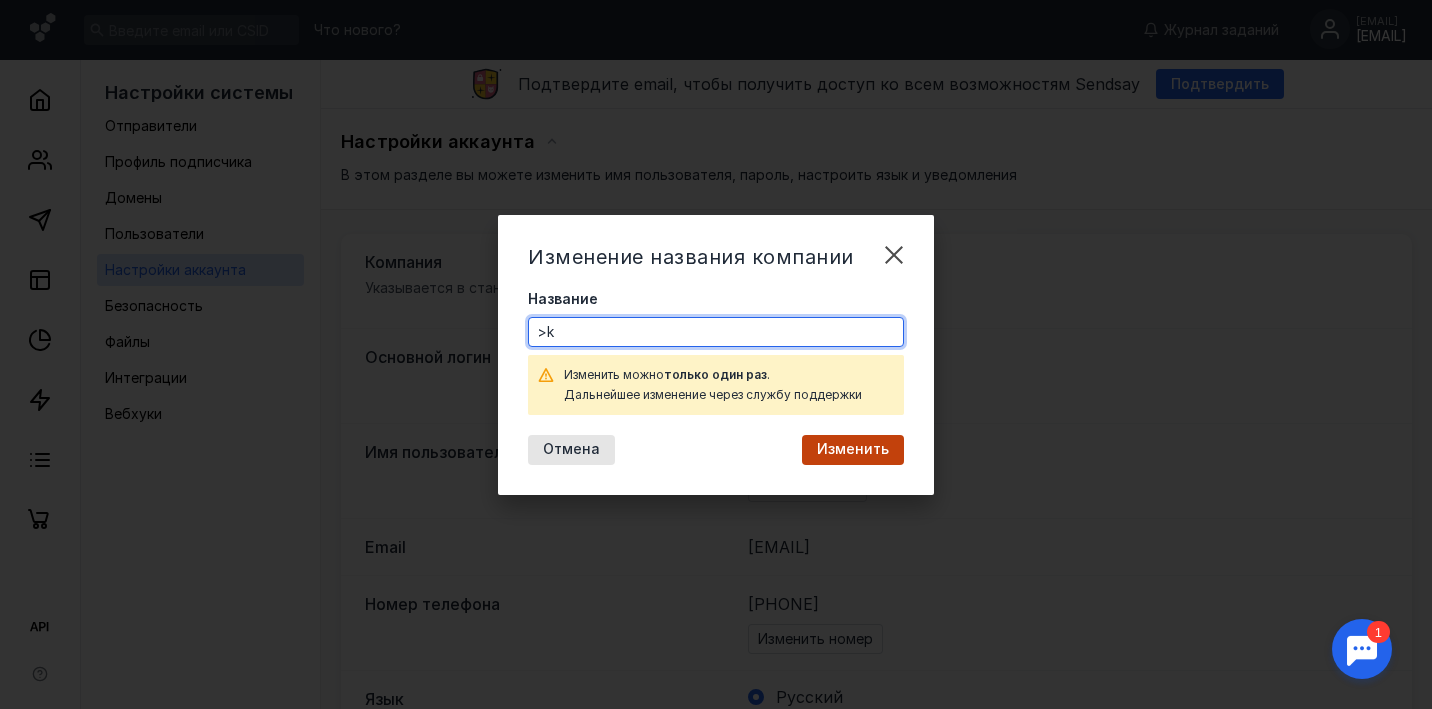 type on ">" 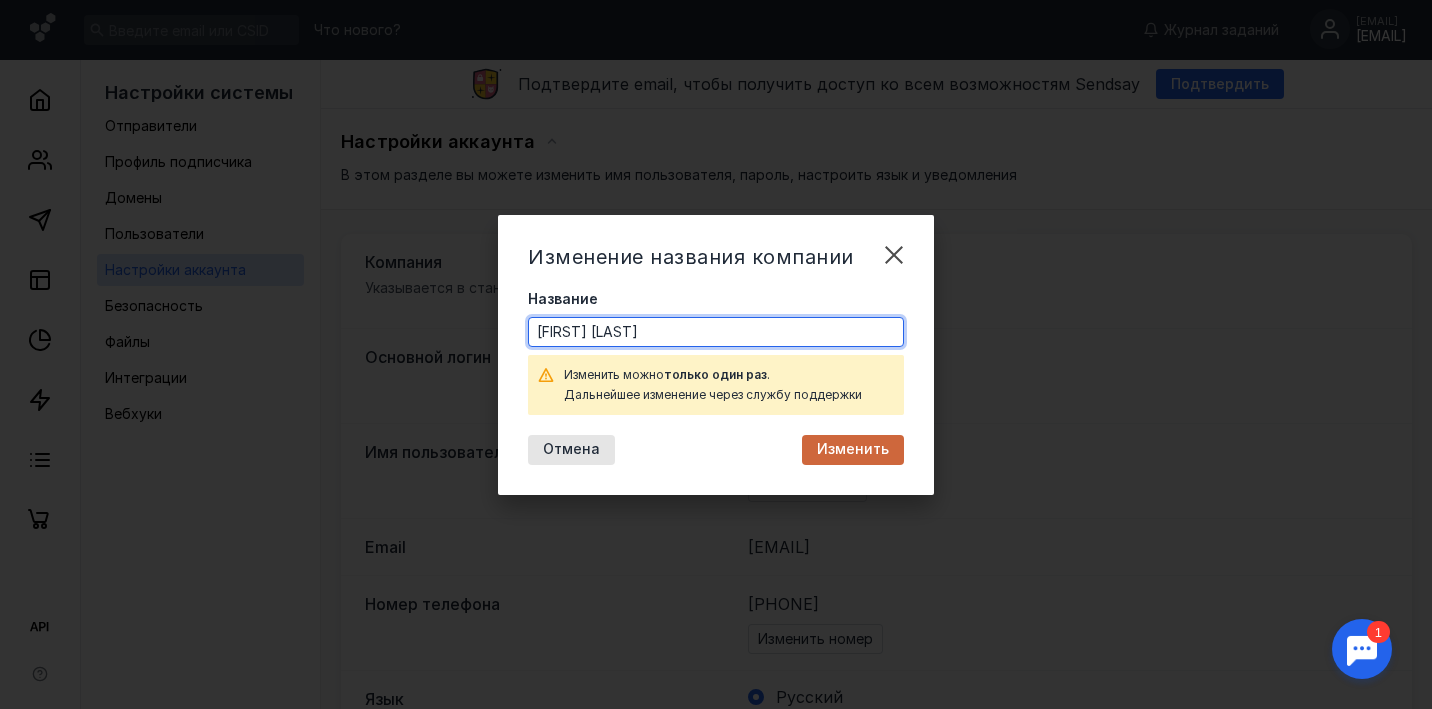 type on "[FIRST] [LAST]" 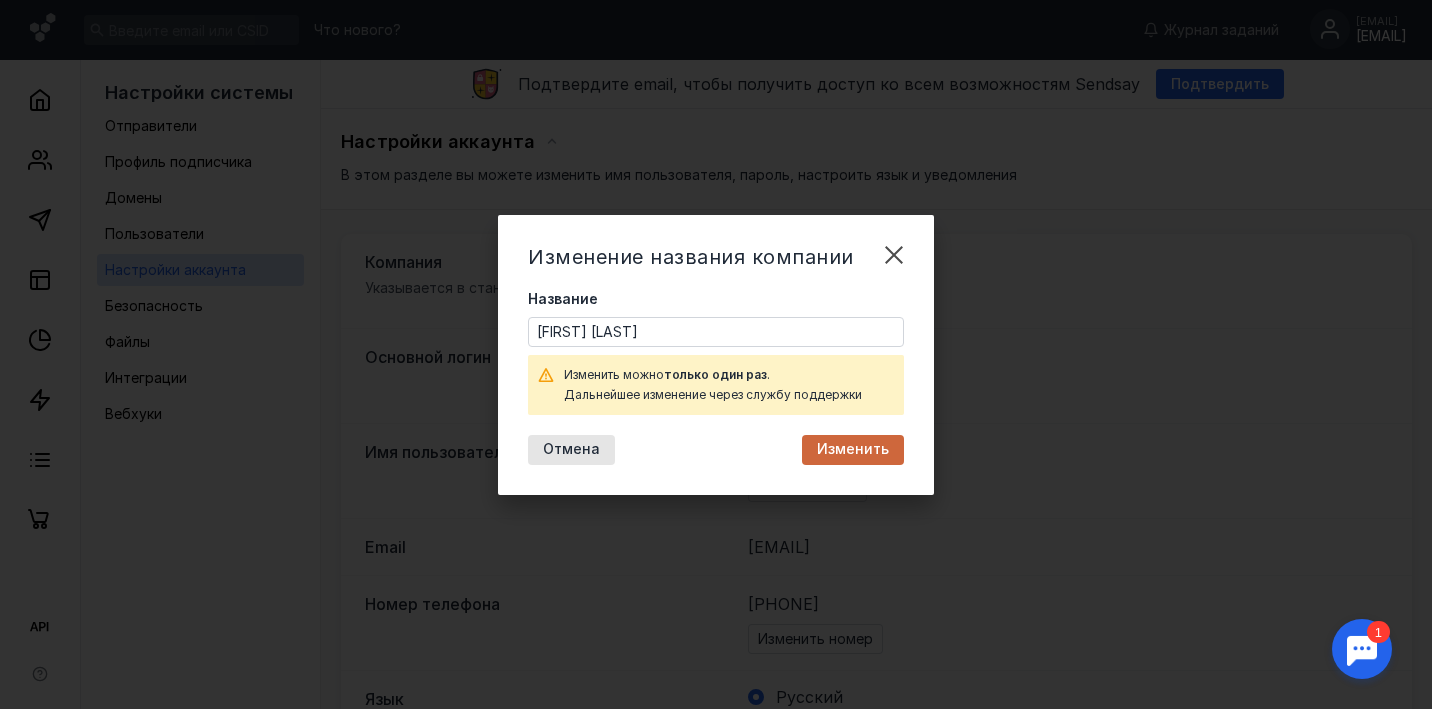 click on "Изменить" at bounding box center [853, 449] 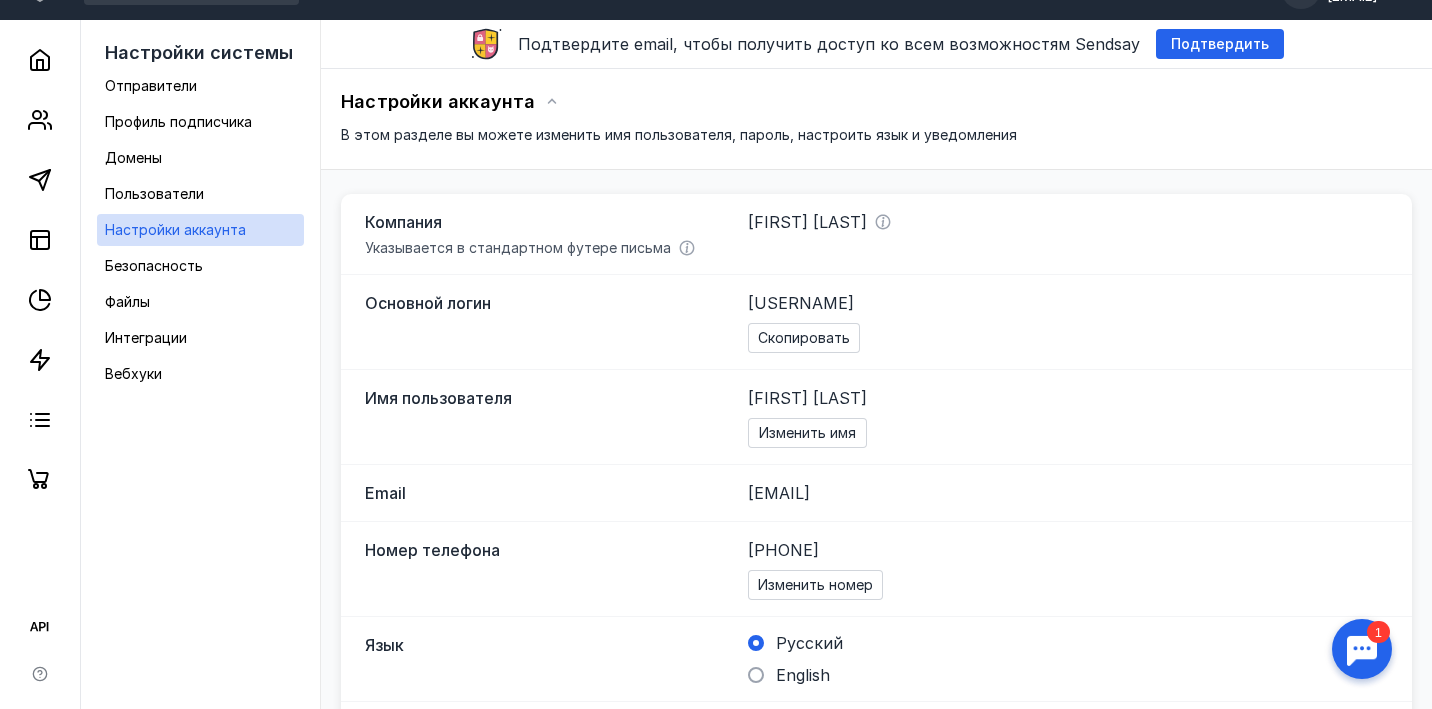 scroll, scrollTop: 44, scrollLeft: 0, axis: vertical 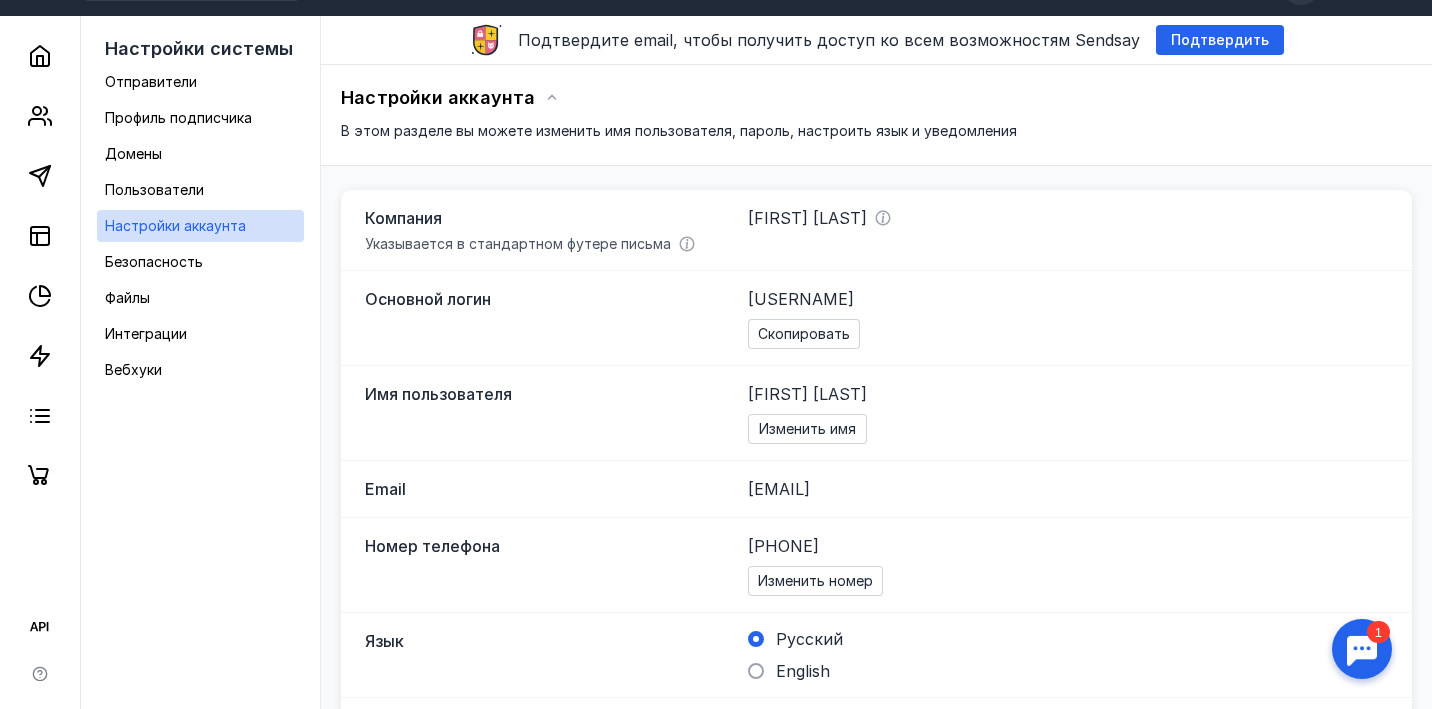 click on "[EMAIL]" at bounding box center [779, 489] 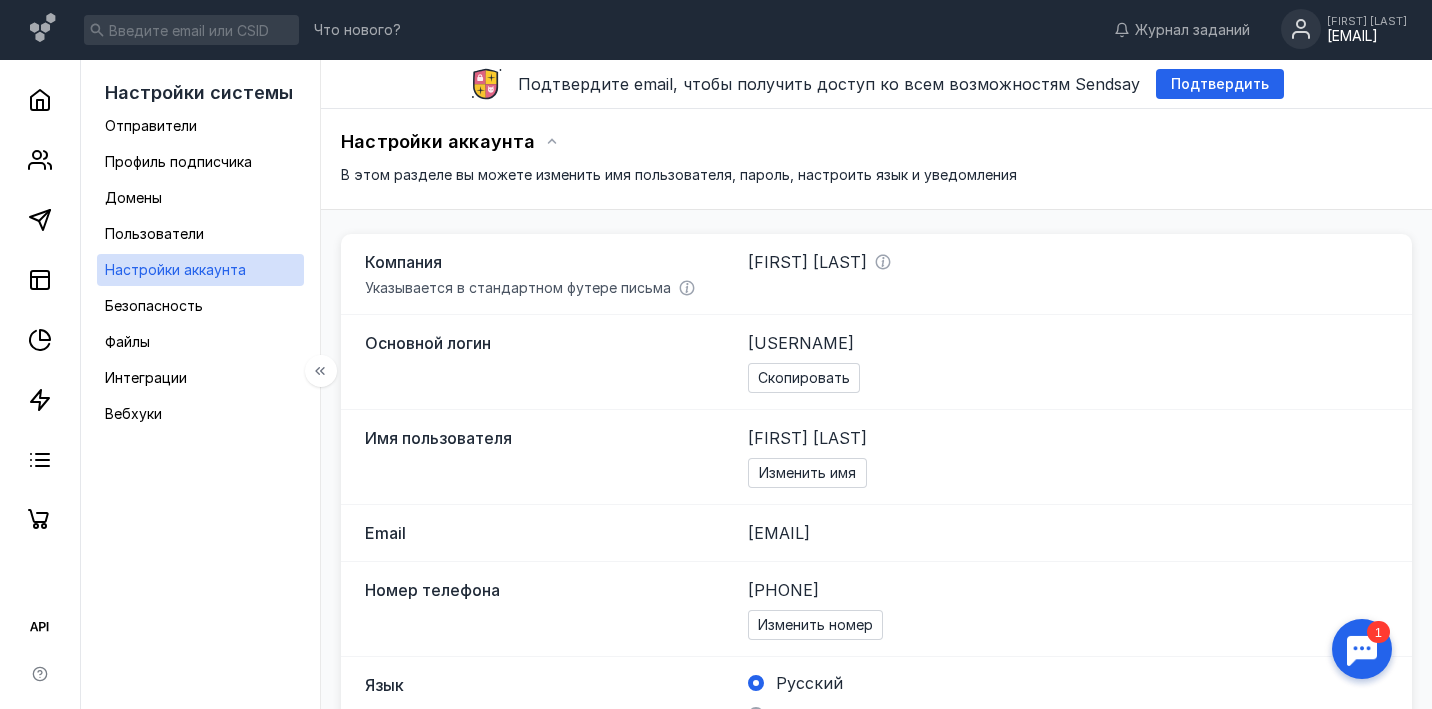 scroll, scrollTop: 0, scrollLeft: 0, axis: both 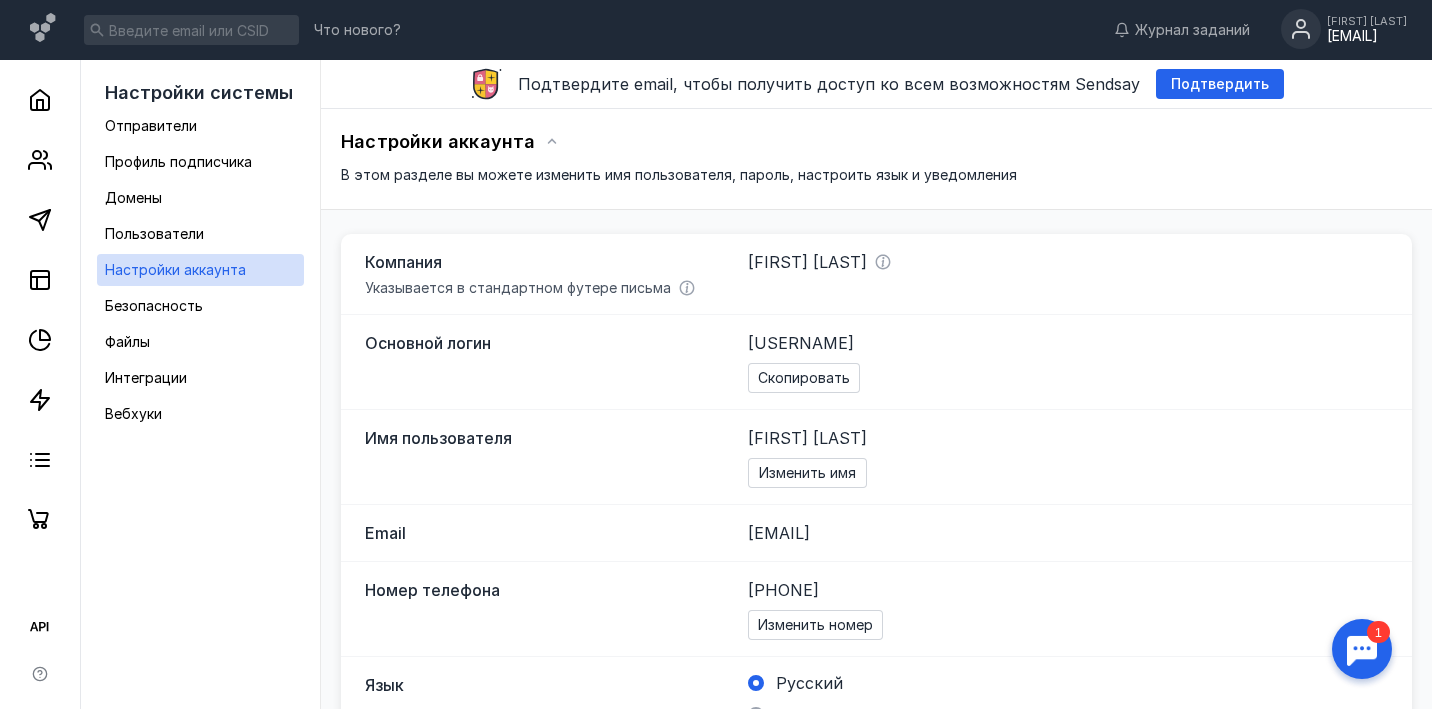 click on "[EMAIL]" at bounding box center [1367, 36] 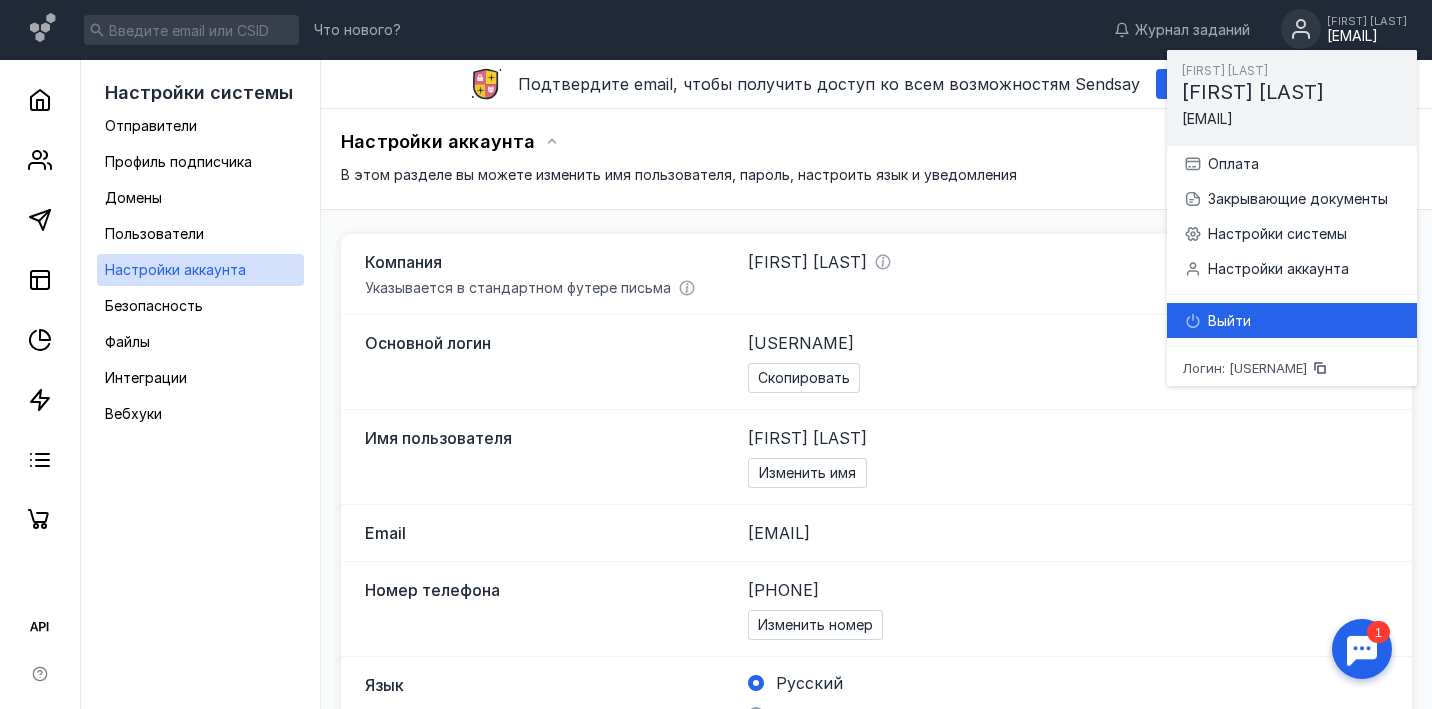 click on "Выйти" at bounding box center [1304, 321] 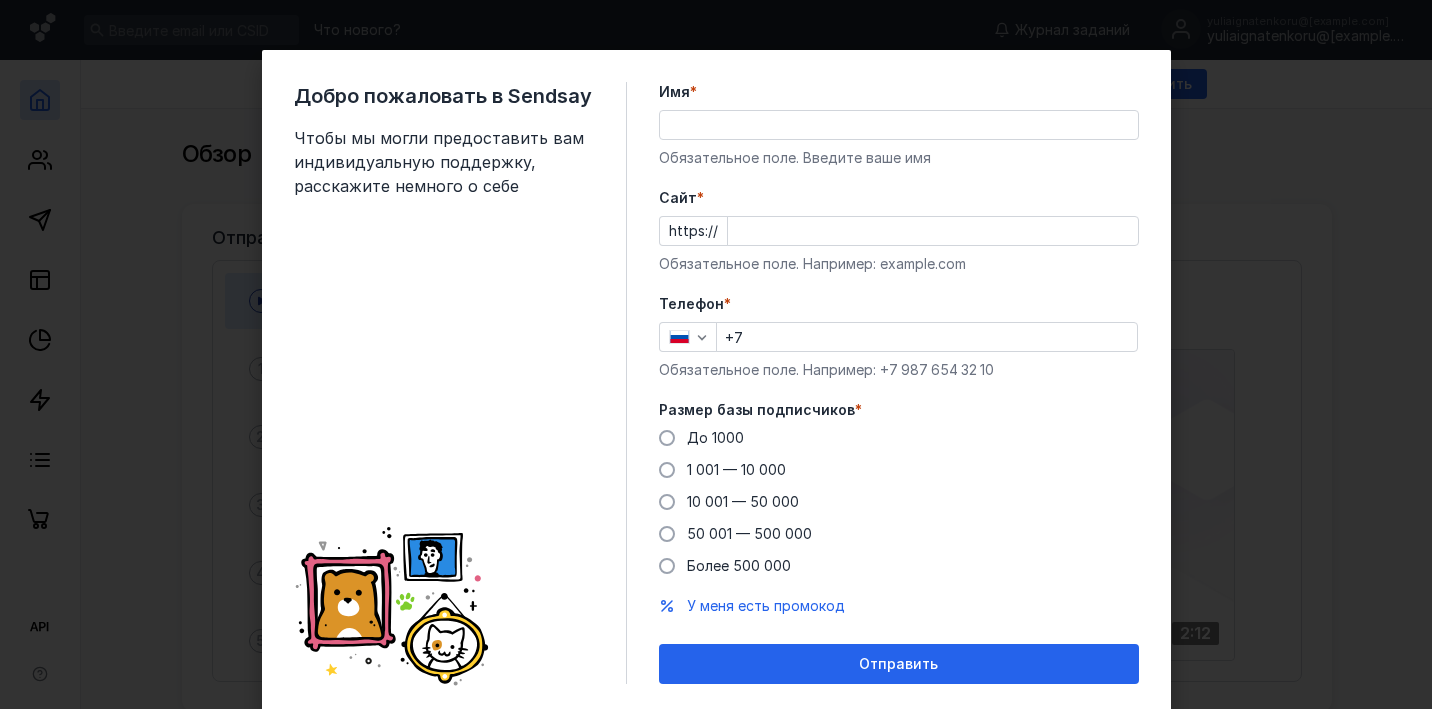 scroll, scrollTop: 0, scrollLeft: 0, axis: both 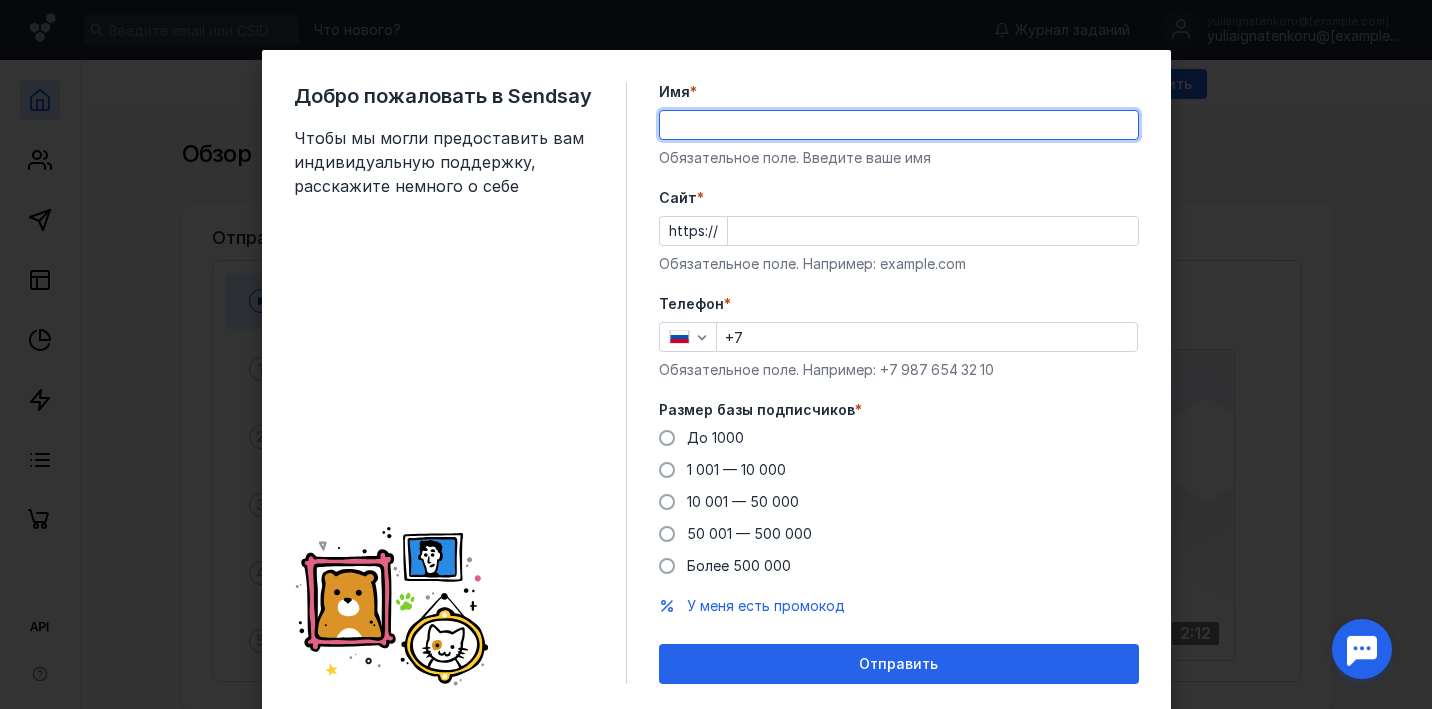 type on "." 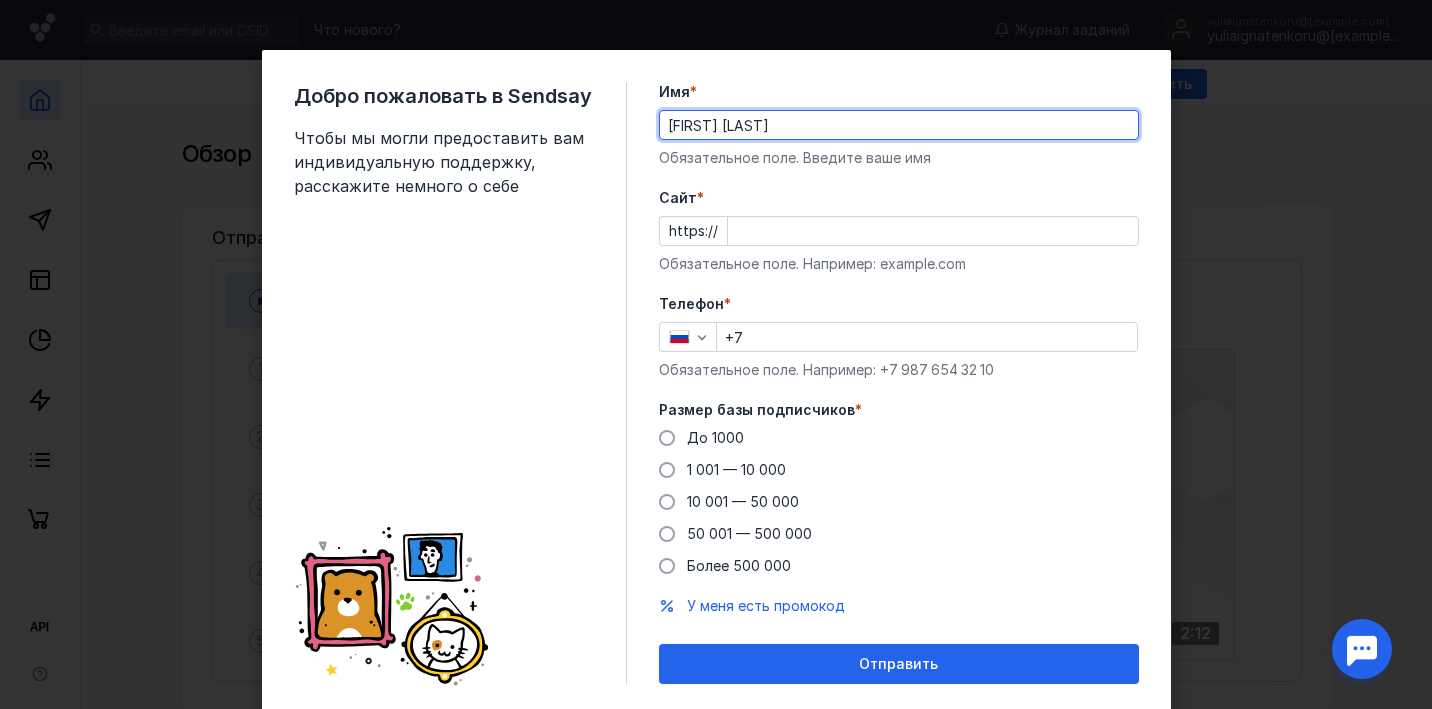 type on "[FIRST] [LAST]" 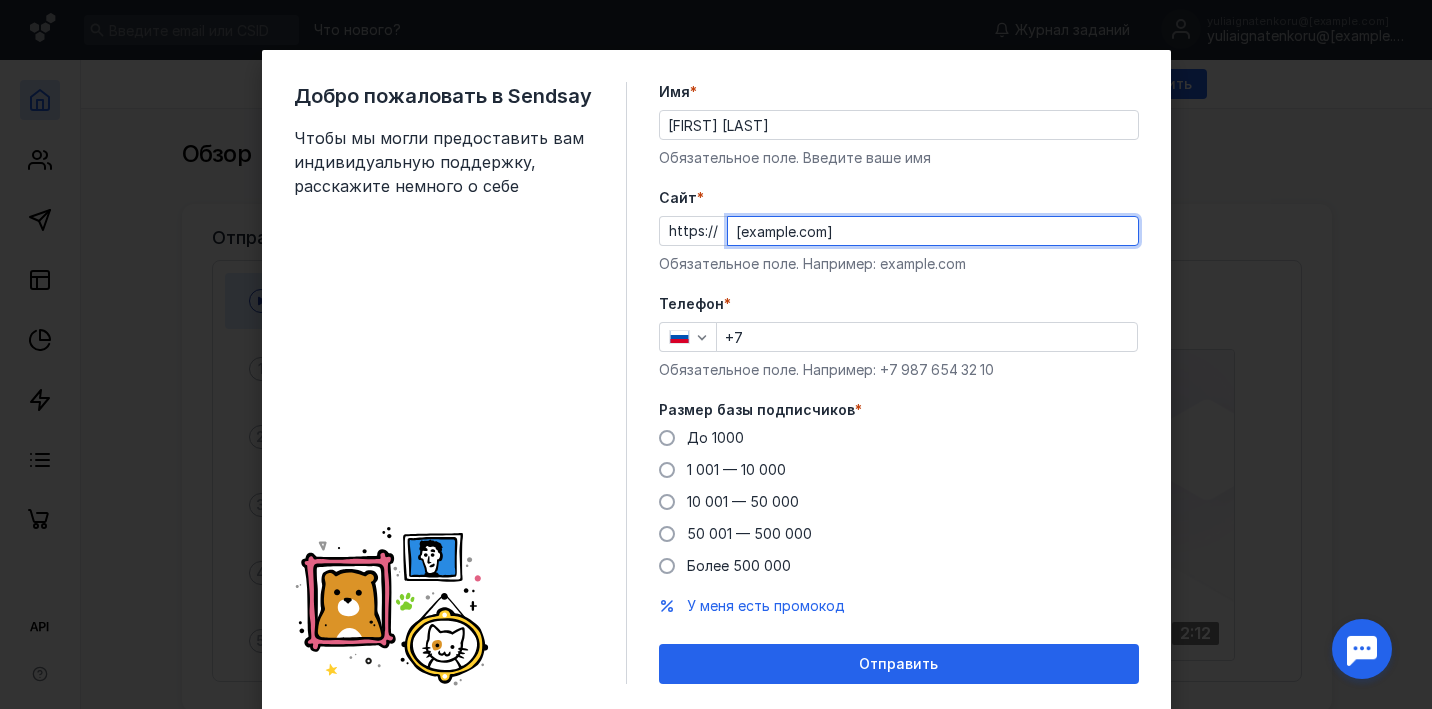 type on "[DOMAIN]" 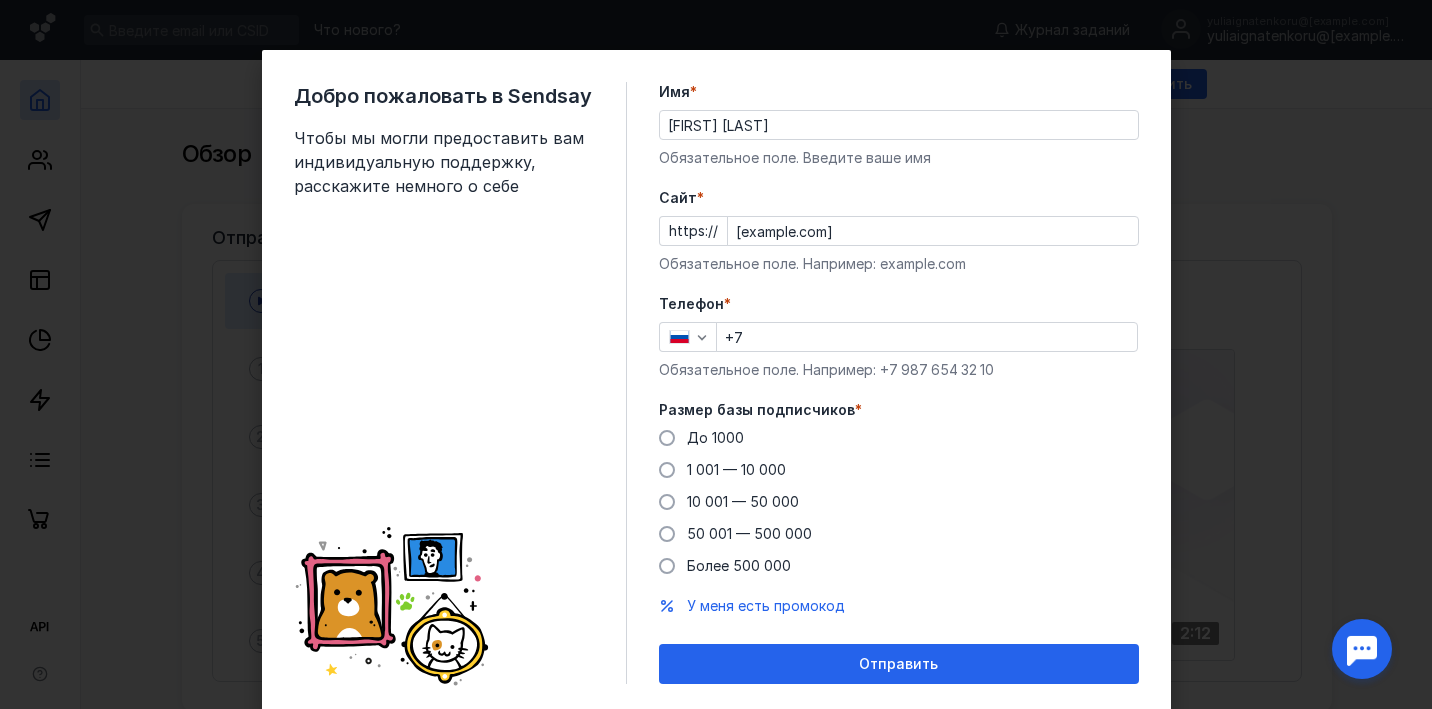 click on "Имя  * Юлия Игнатенко Обязательное поле. Введите ваше имя Cайт  * https:// yuliaignatenko.ru Обязательное поле. Например: example.com Телефон  * +7 Обязательное поле. Например: +7 987 654 32 10 Размер базы подписчиков  * До 1000 1 001 — 10 000 10 001 — 50 000 50 001 — 500 000 Более 500 000 У меня есть промокод Отправить" at bounding box center (899, 383) 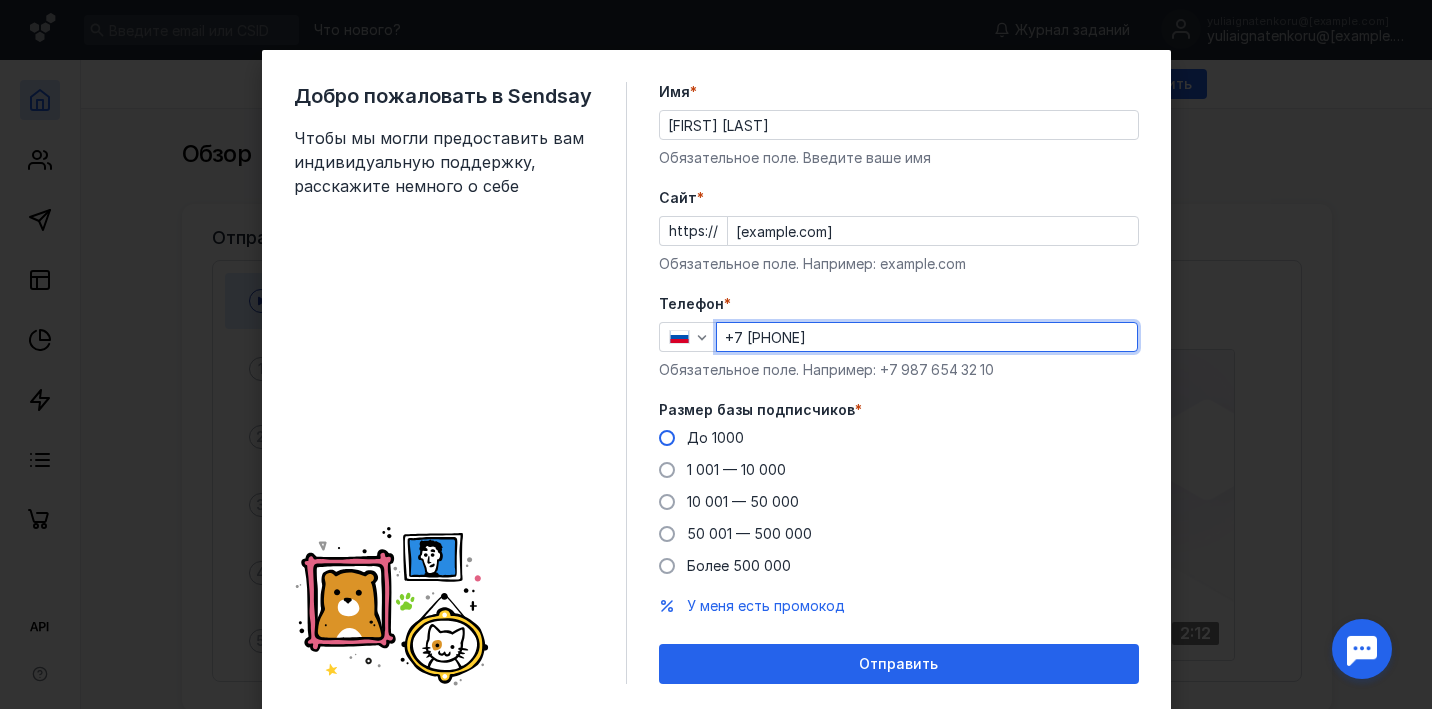type on "[PHONE]" 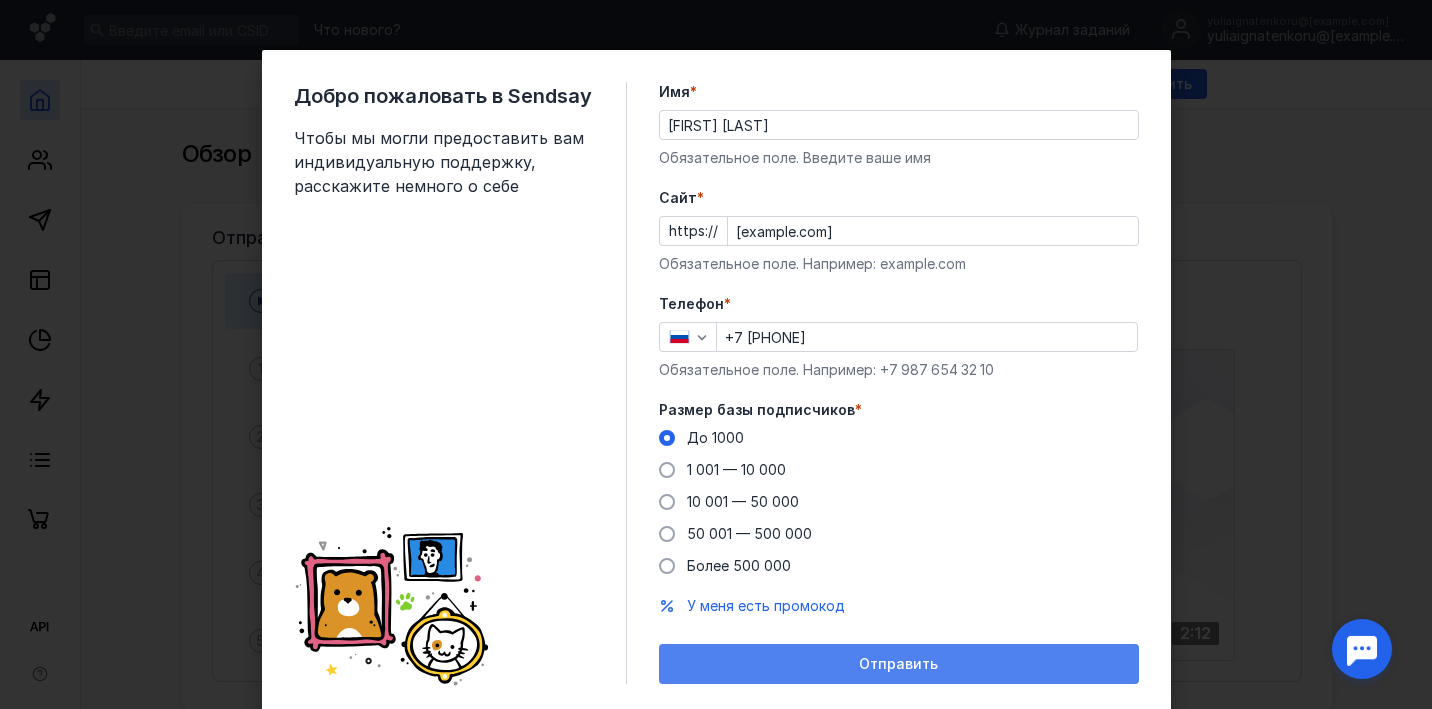 click on "Отправить" at bounding box center (898, 664) 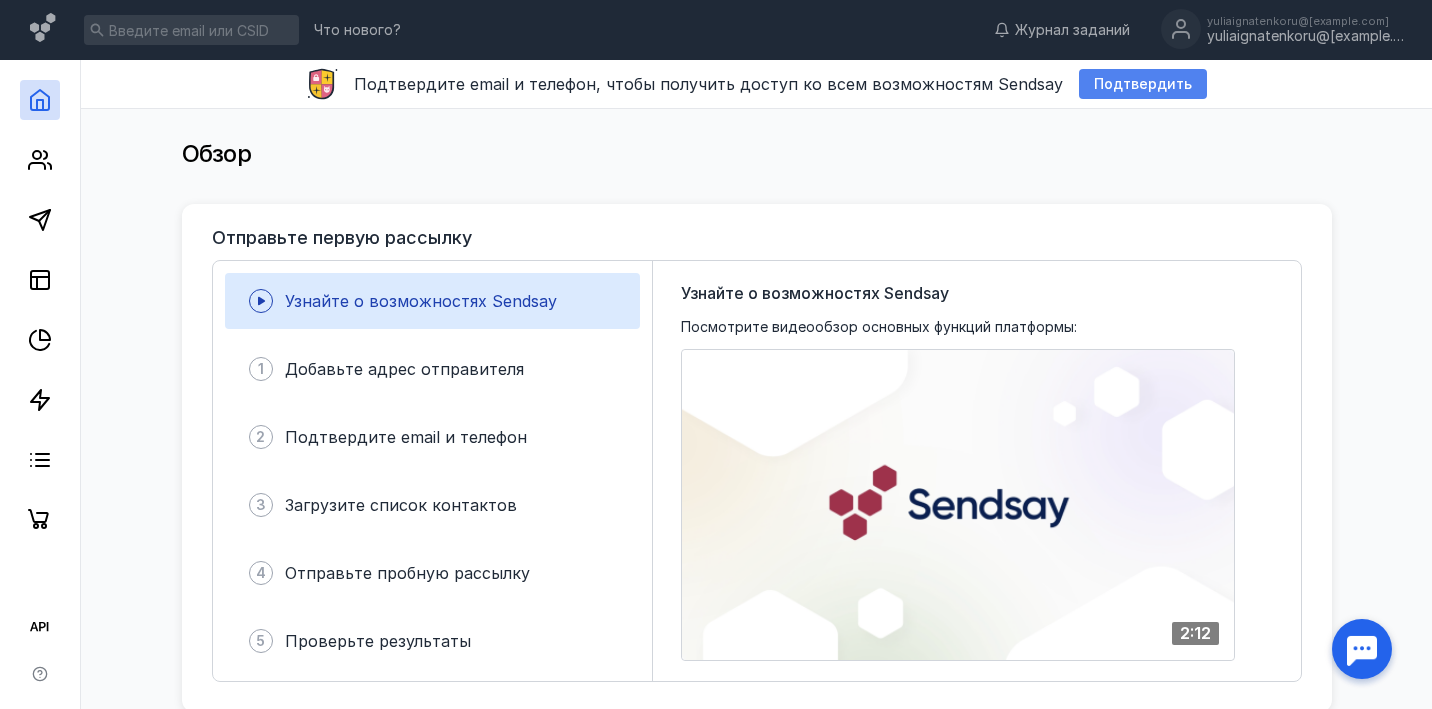 click on "Подтвердить" at bounding box center [1143, 84] 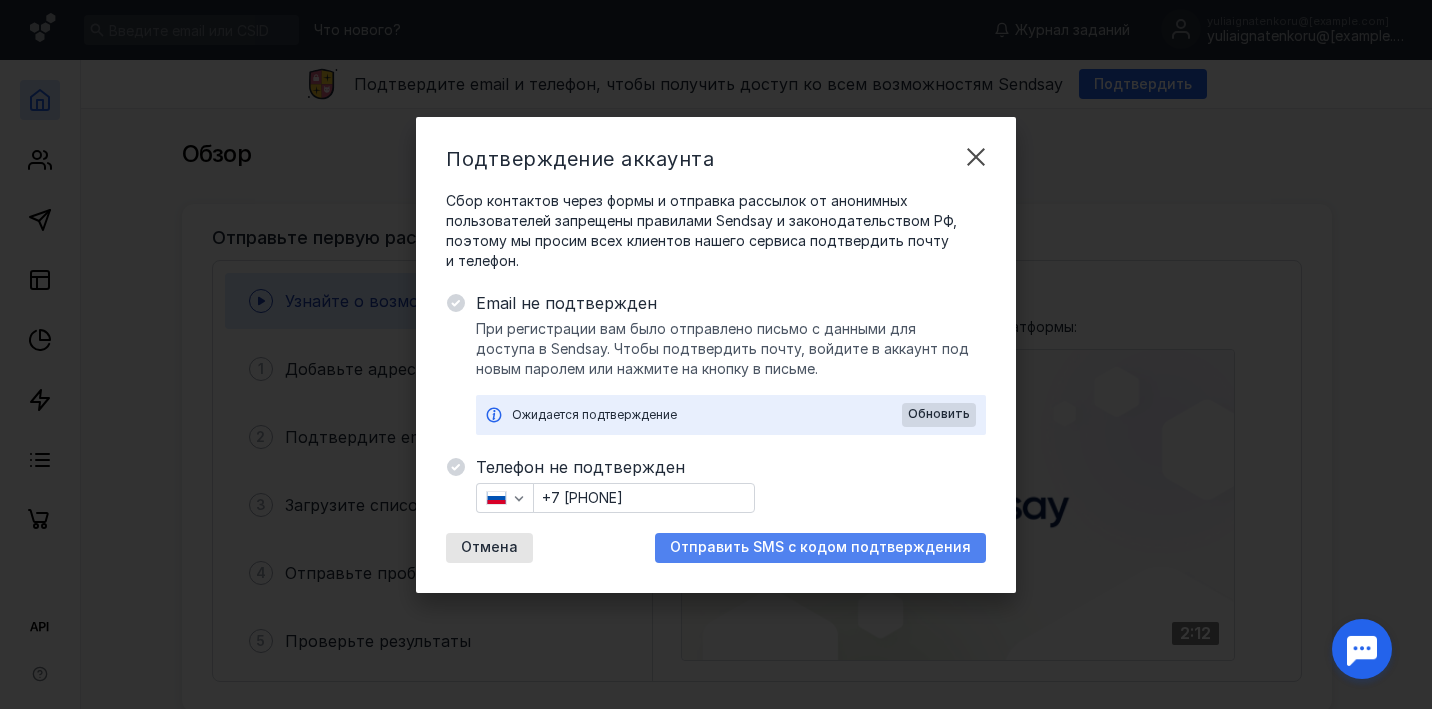 click on "Отправить SMS с кодом подтверждения" at bounding box center [820, 547] 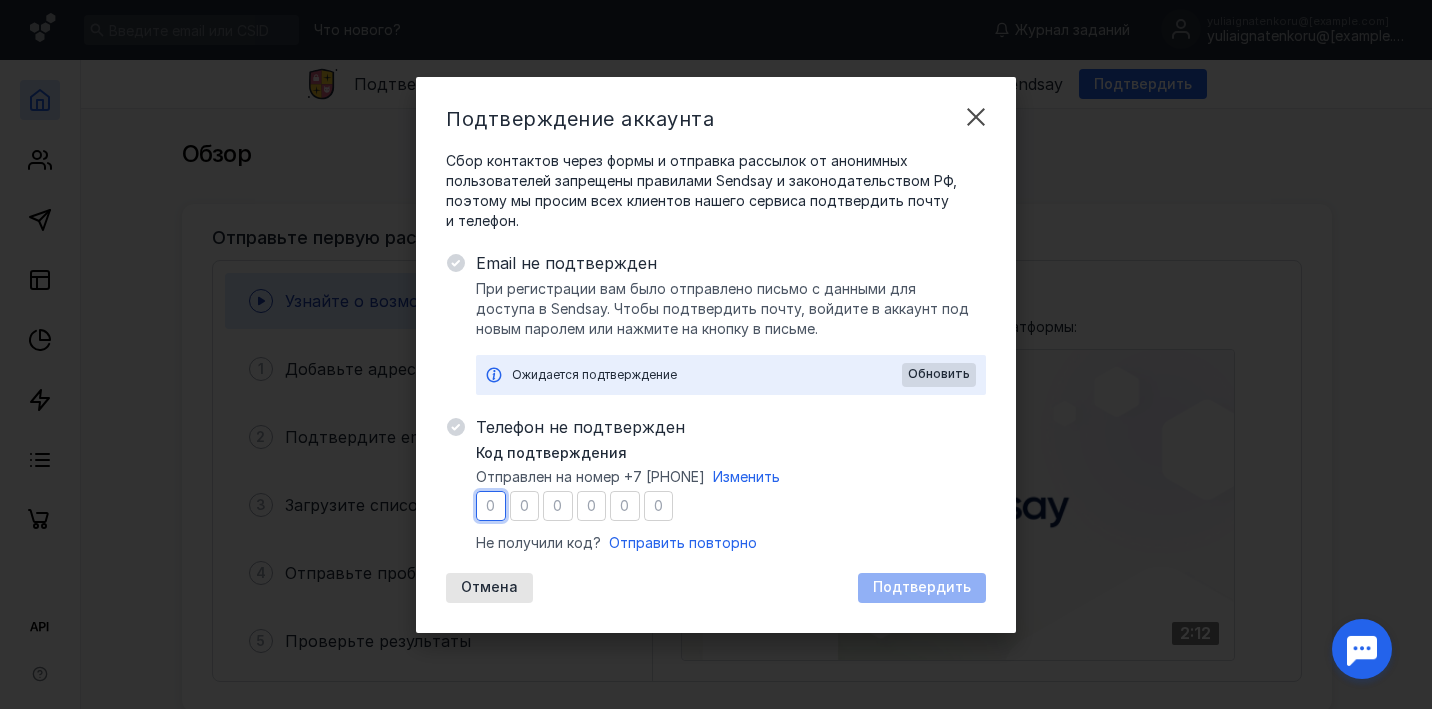 type on "8" 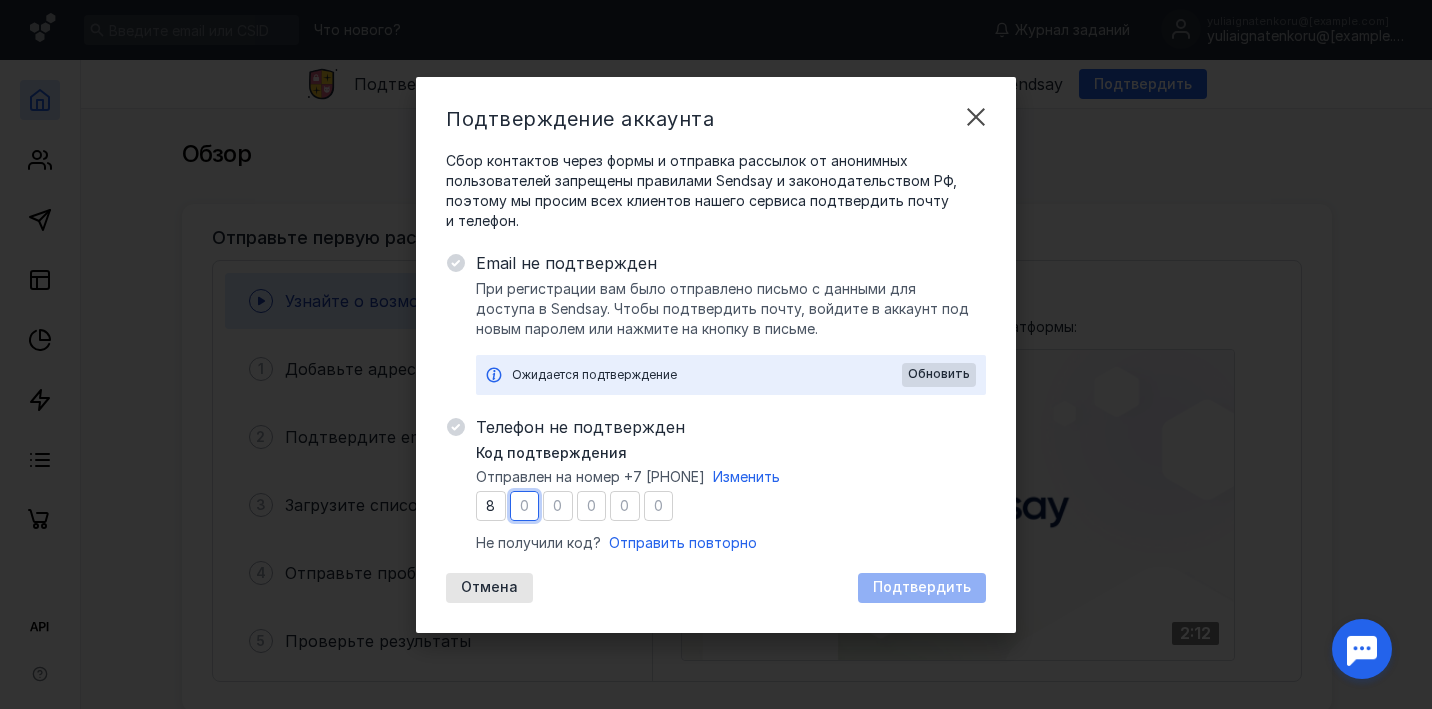 type on "3" 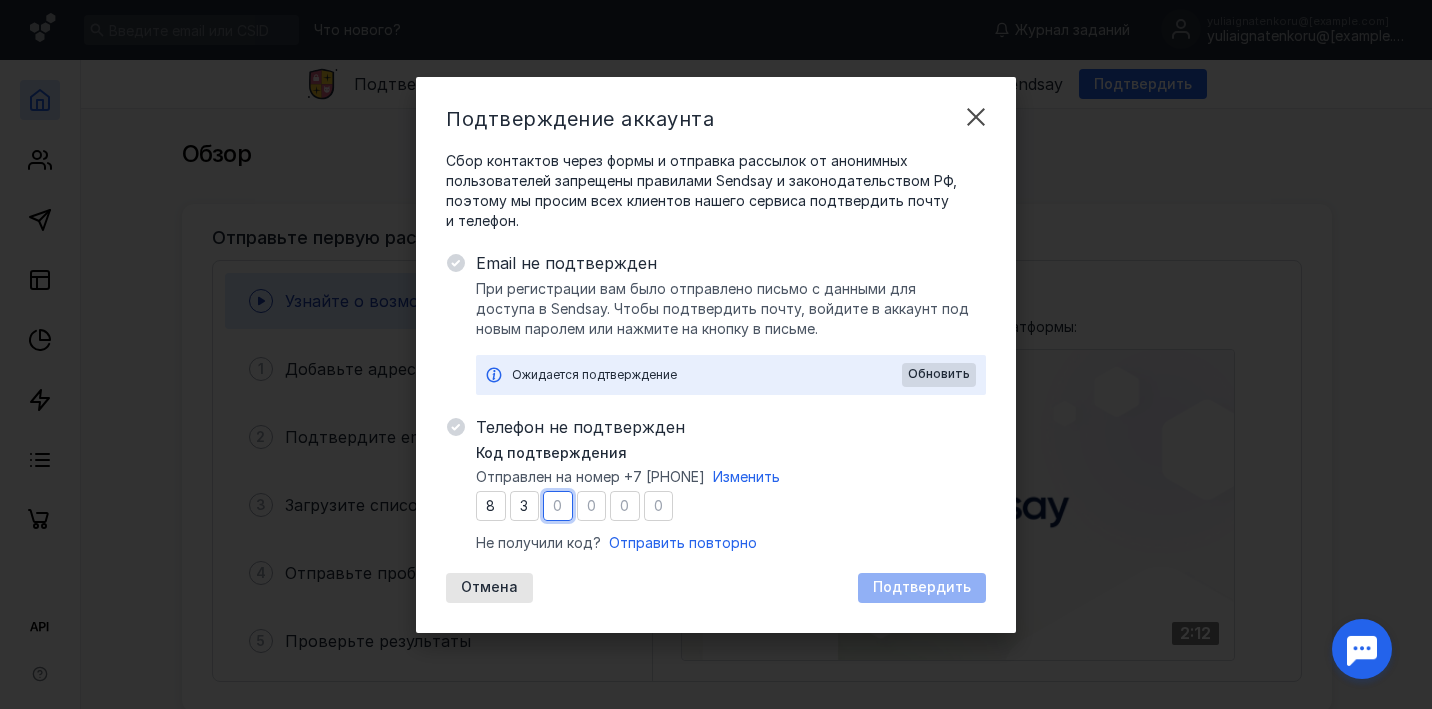 type on "6" 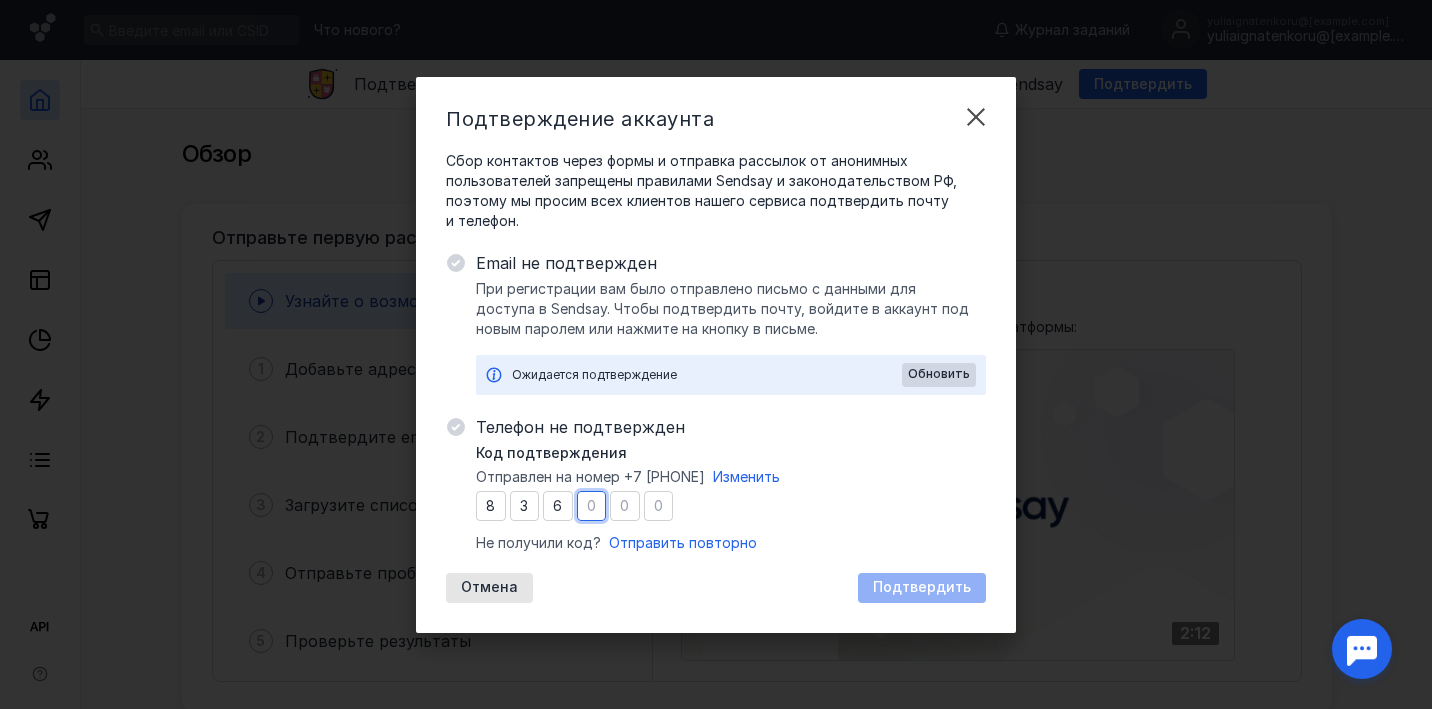 type on "9" 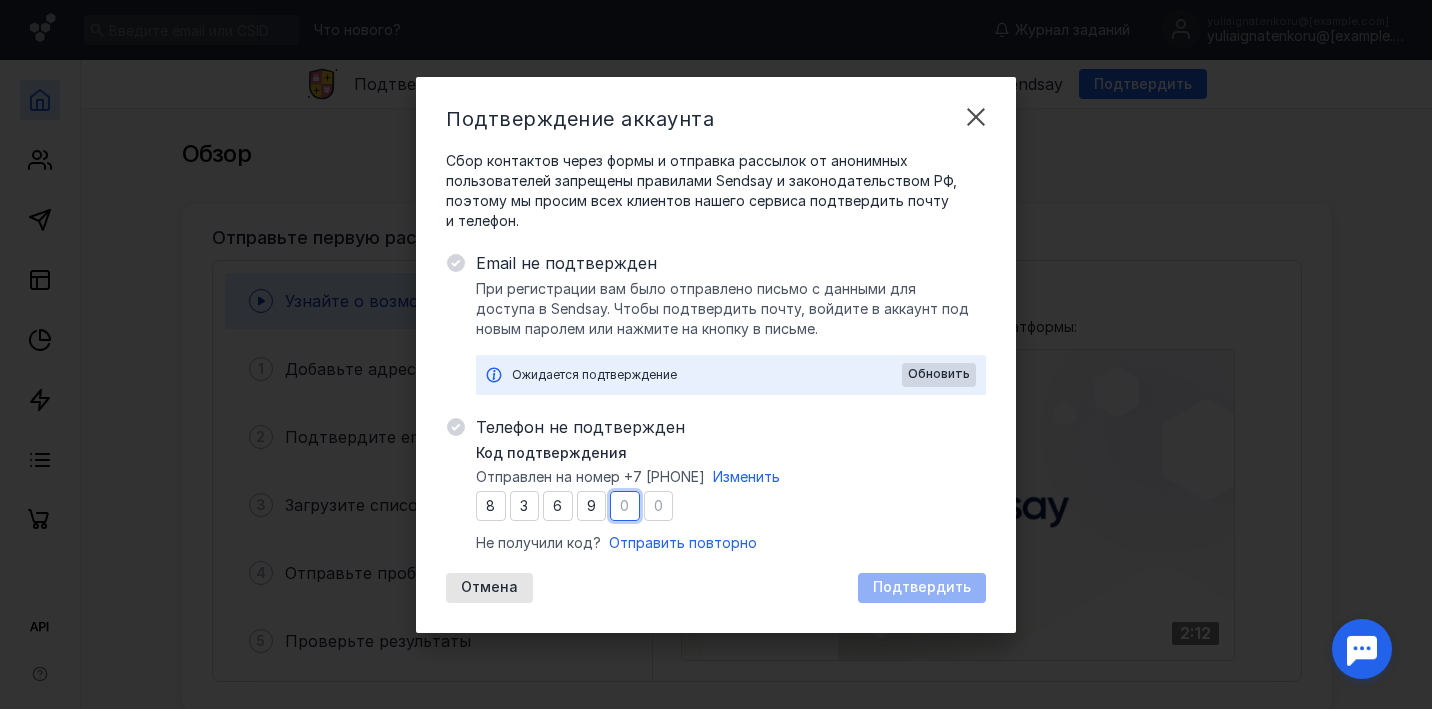 type on "4" 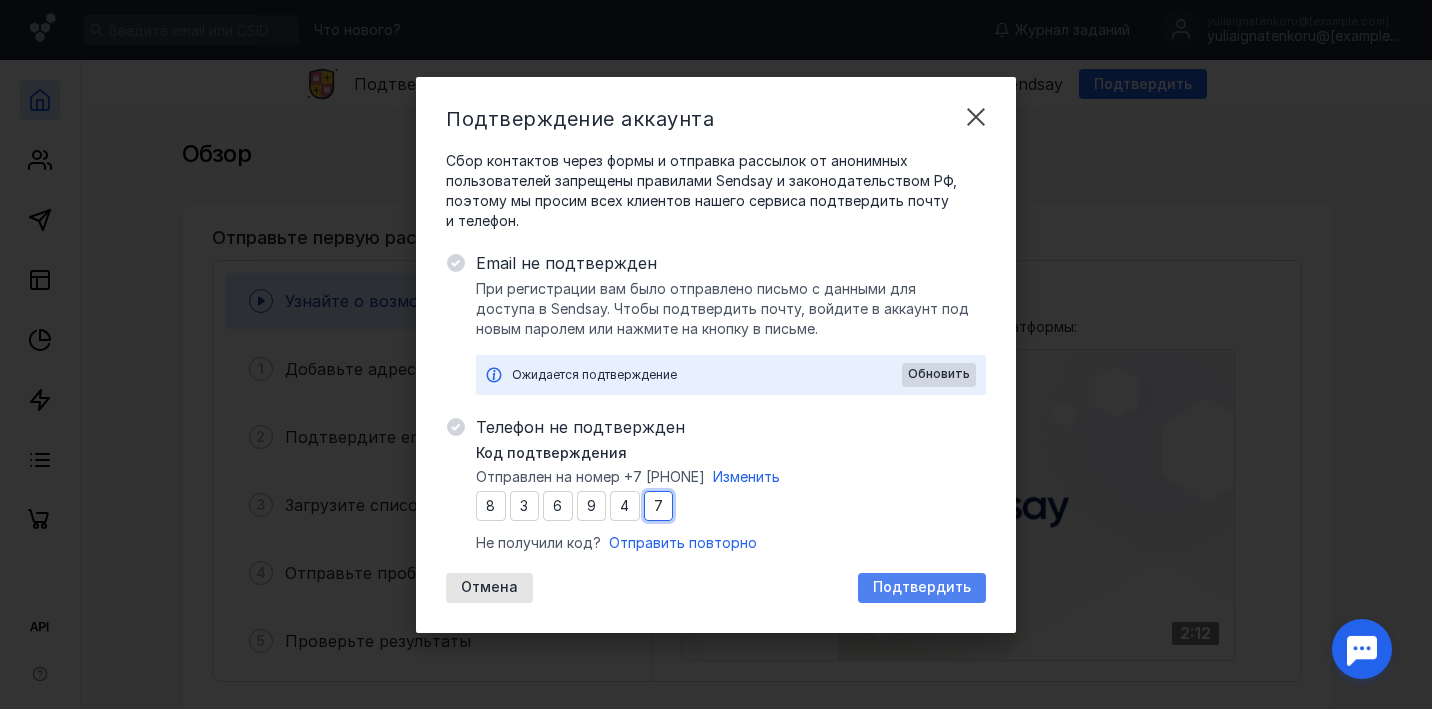 type on "7" 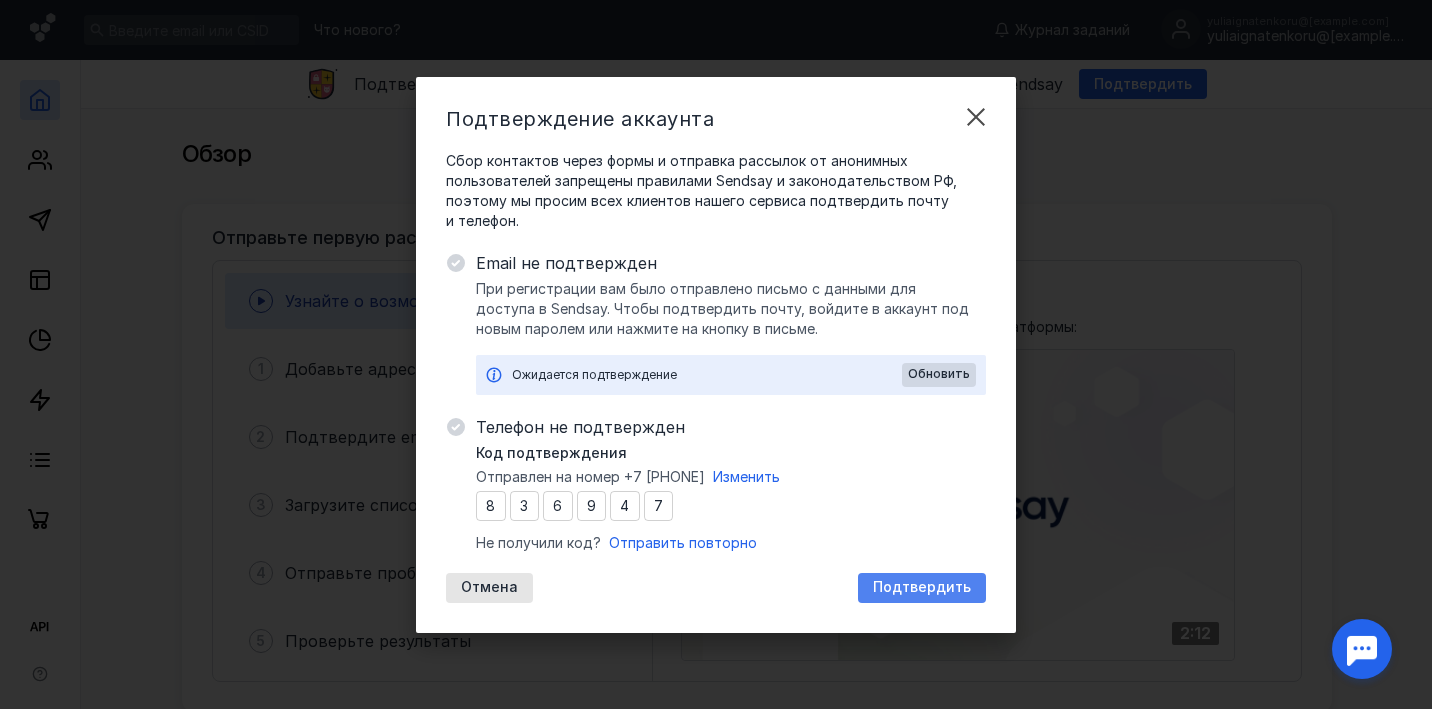 click on "Подтвердить" at bounding box center (922, 587) 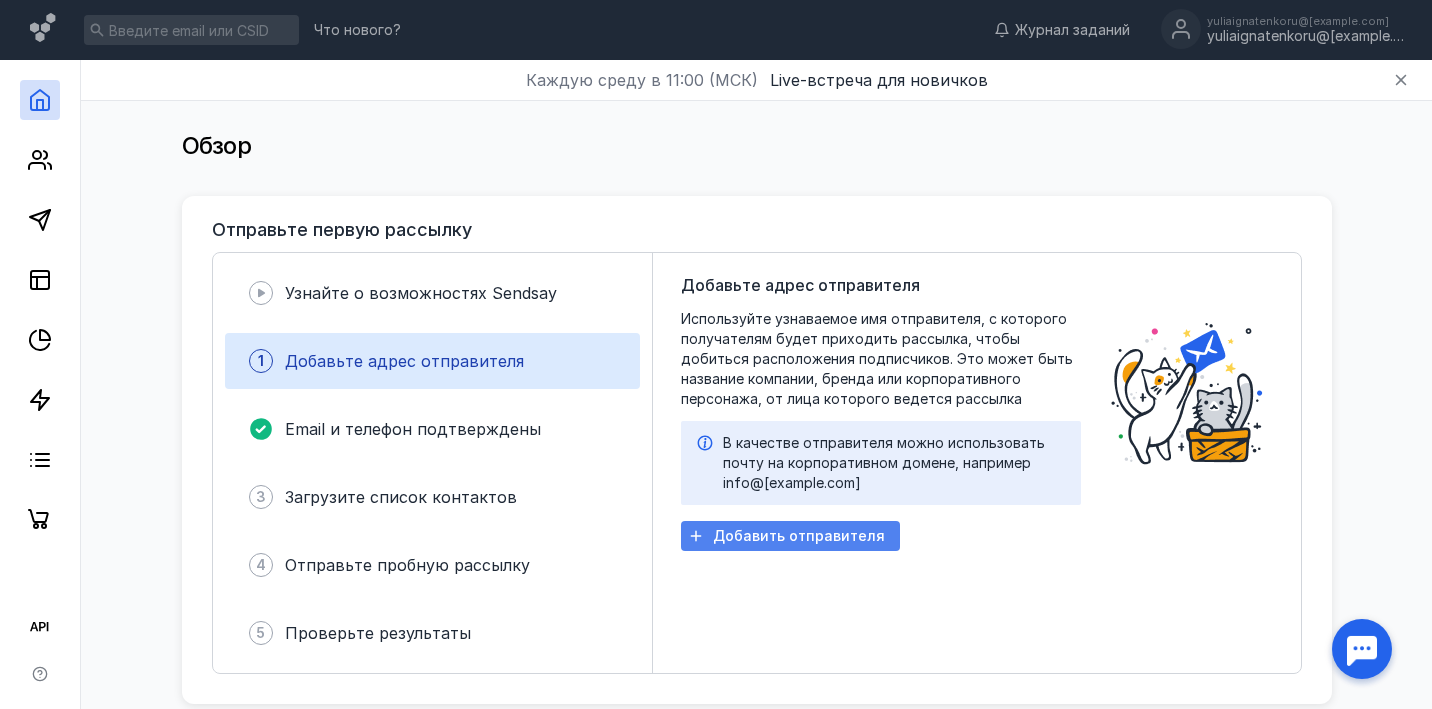 click on "Добавить отправителя" at bounding box center [799, 536] 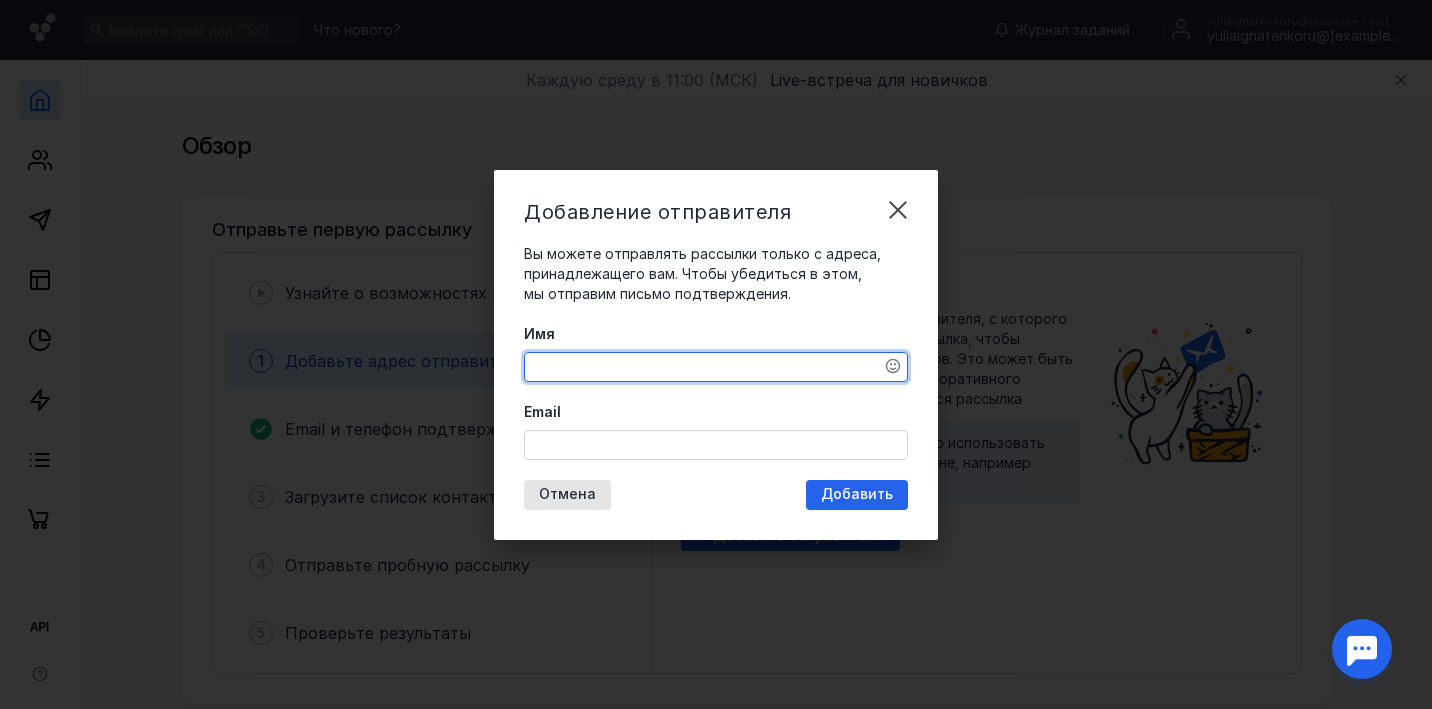 type on ">" 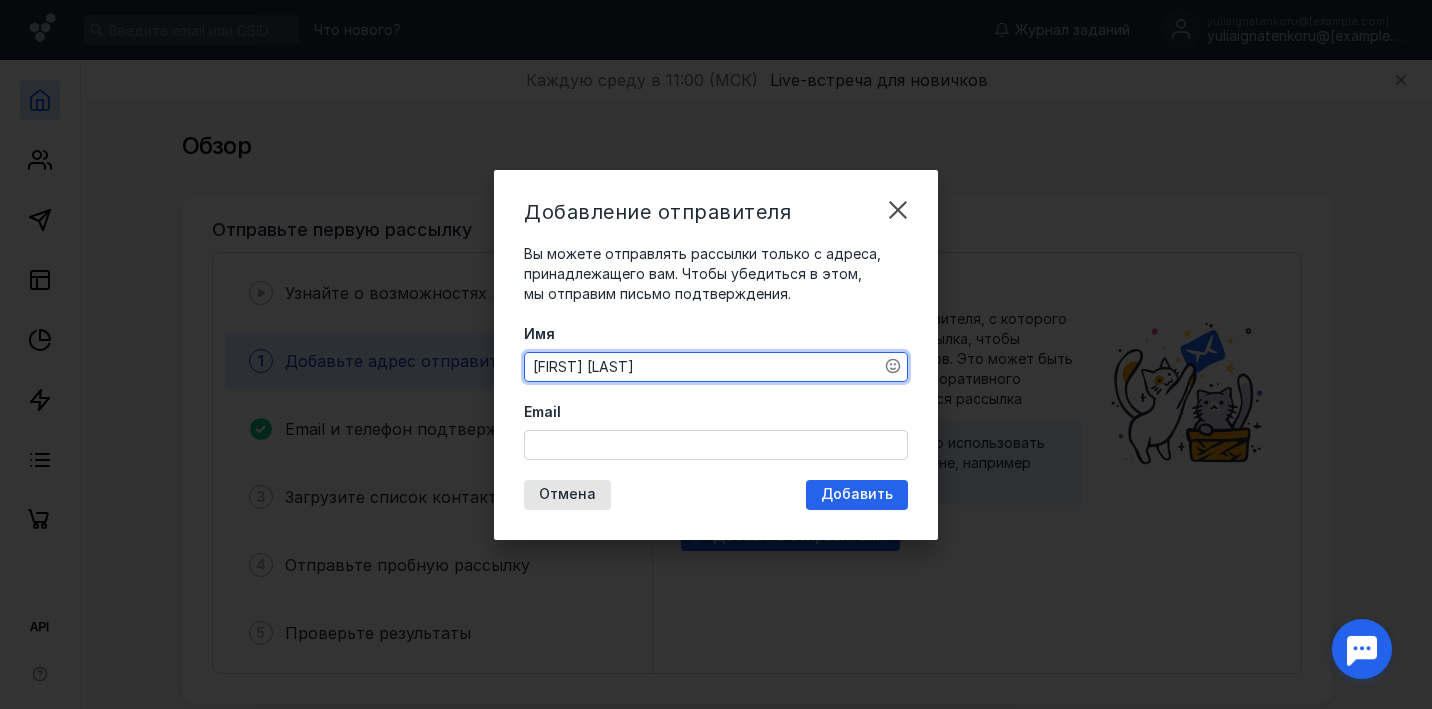 type on "[FIRST] [LAST]" 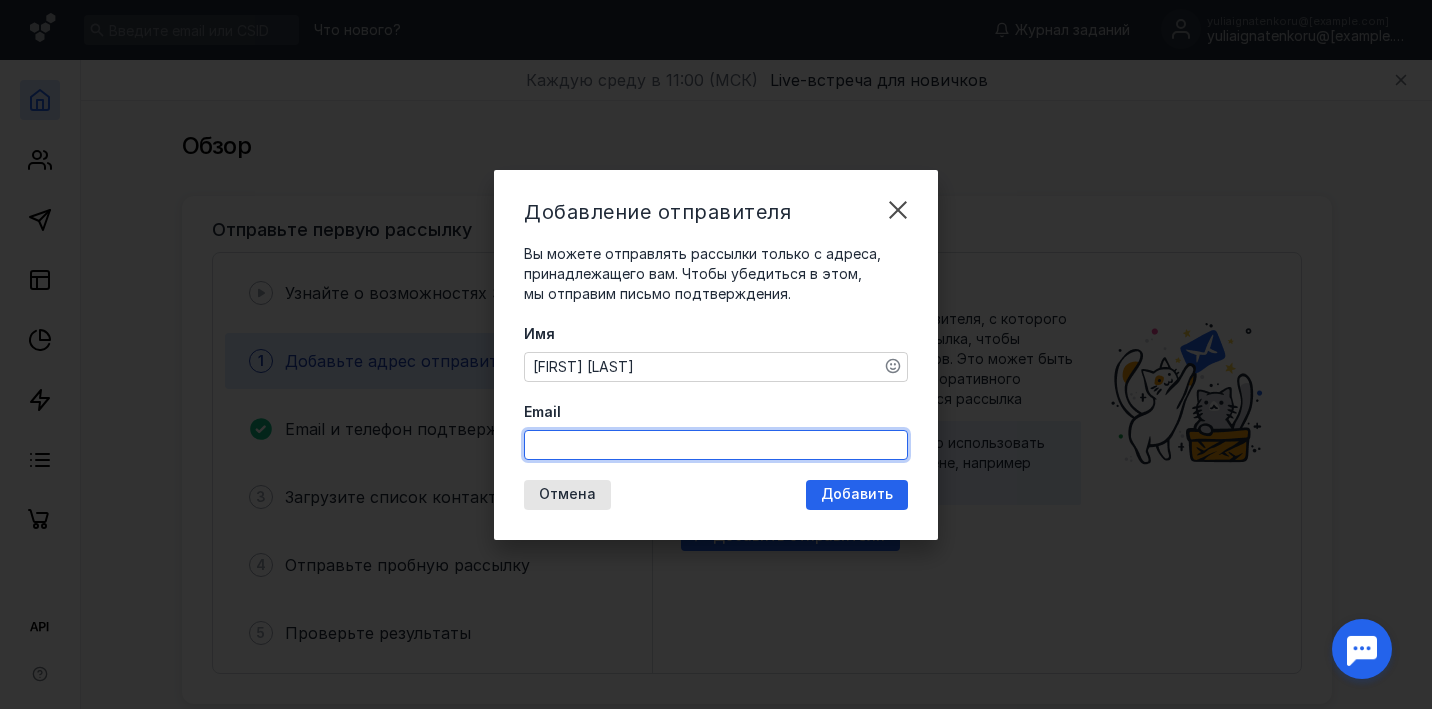 type on "ш" 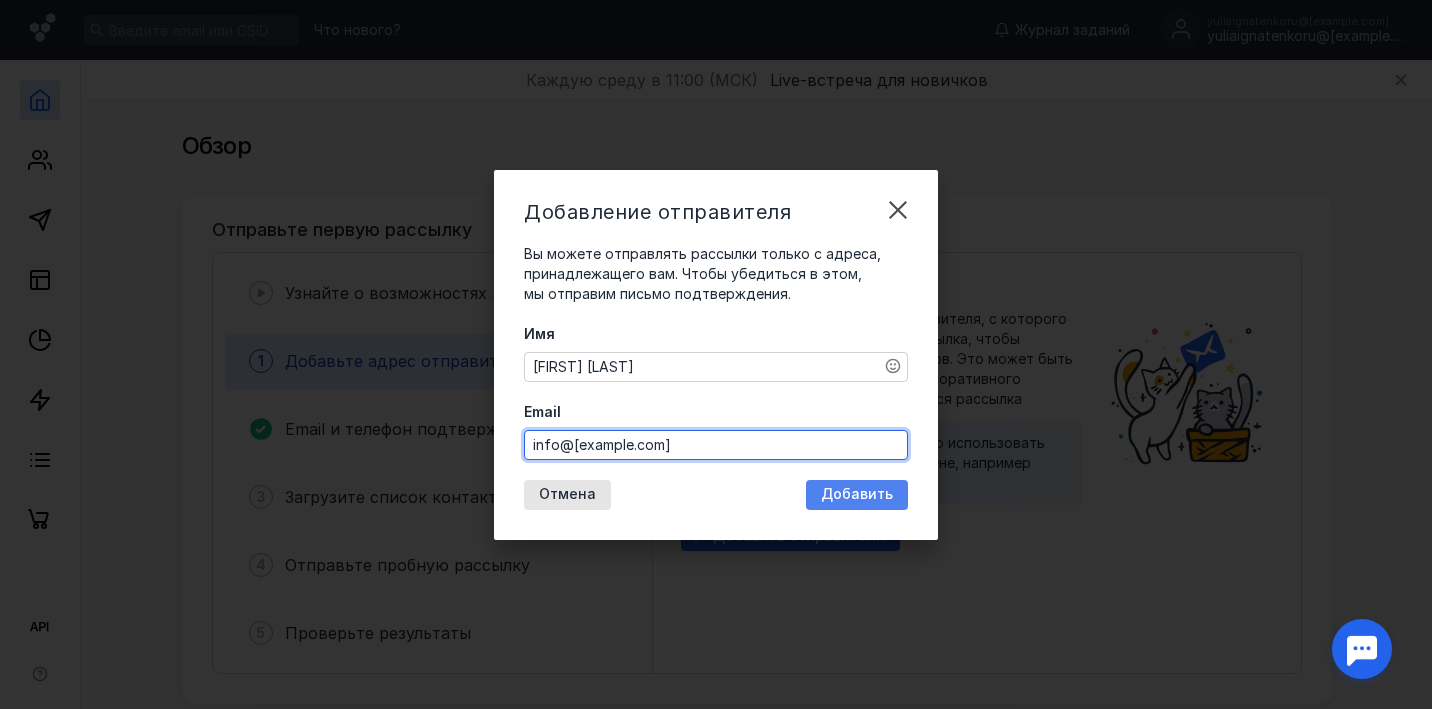 type on "[EMAIL]" 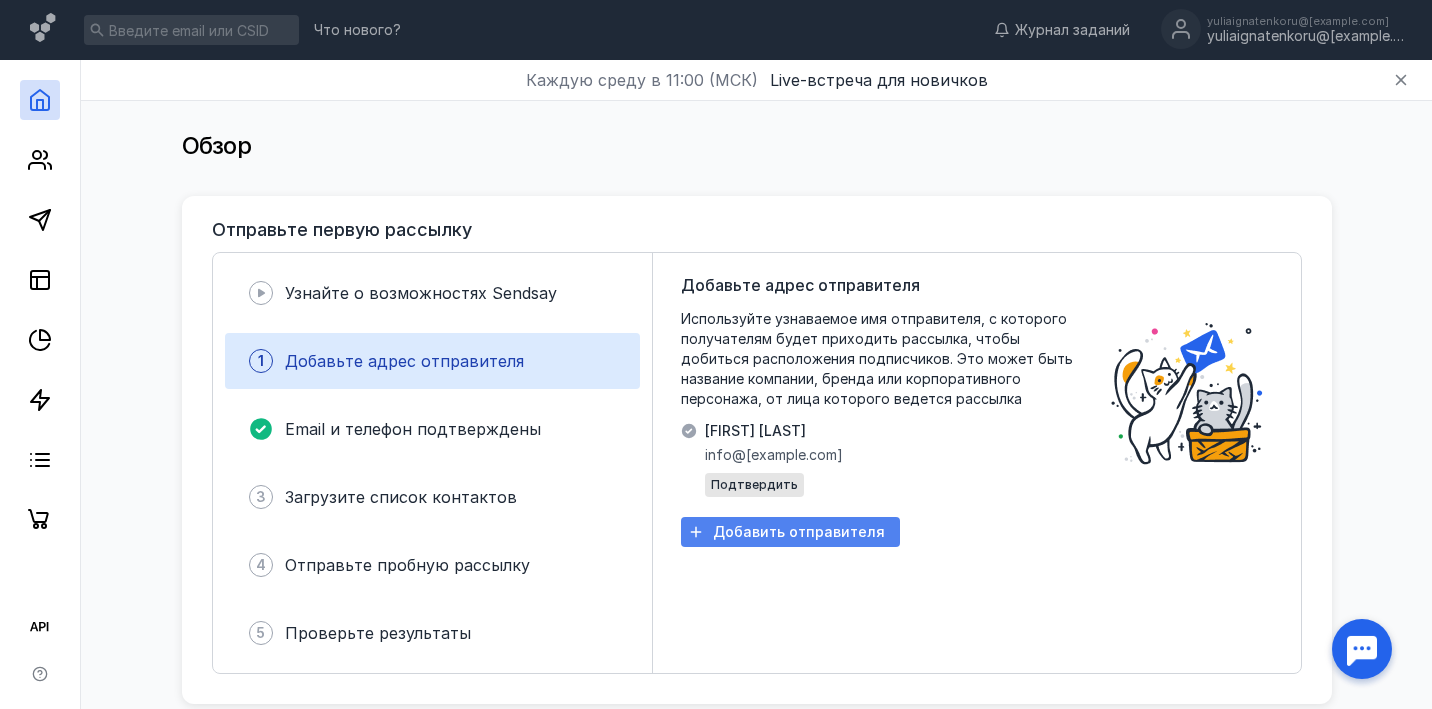 click on "Добавить отправителя" at bounding box center (799, 532) 